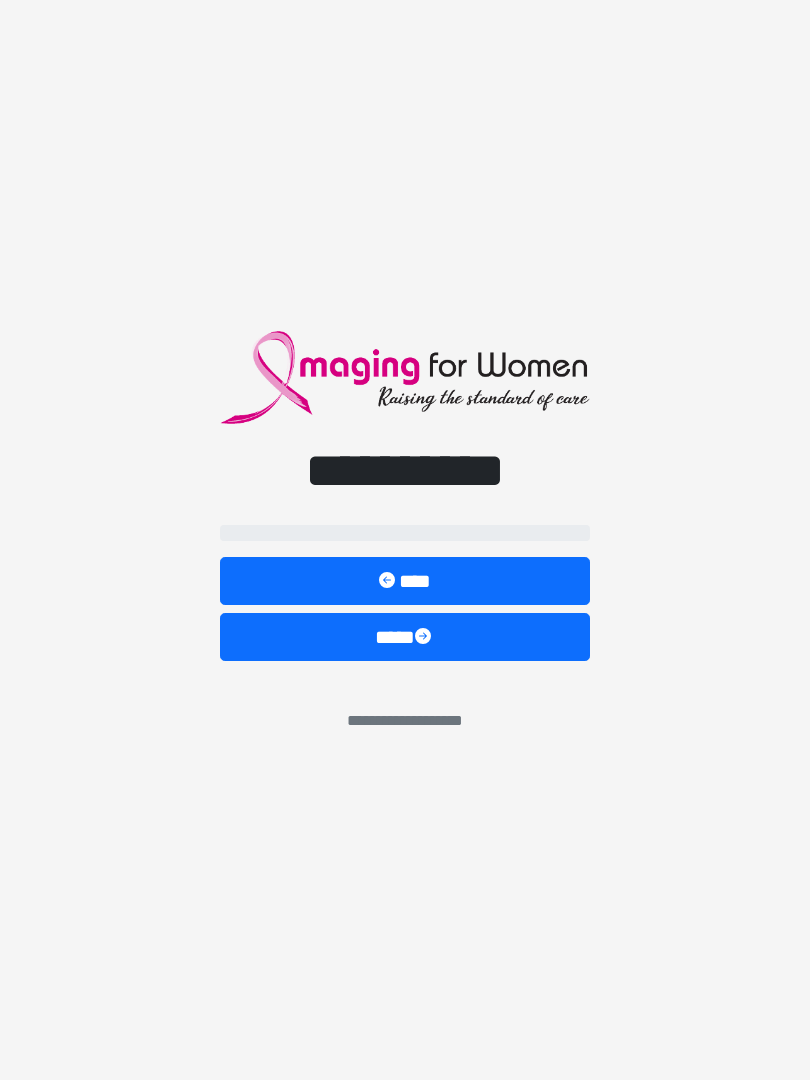 scroll, scrollTop: 0, scrollLeft: 0, axis: both 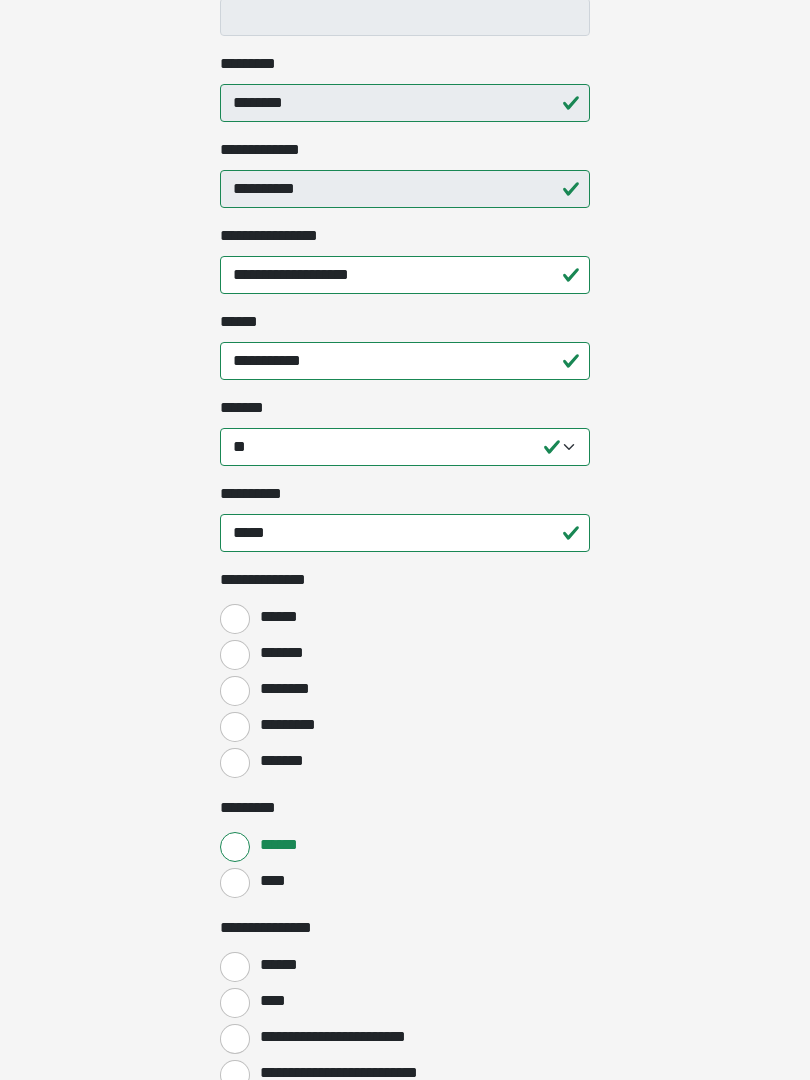 click on "******" at bounding box center (235, 620) 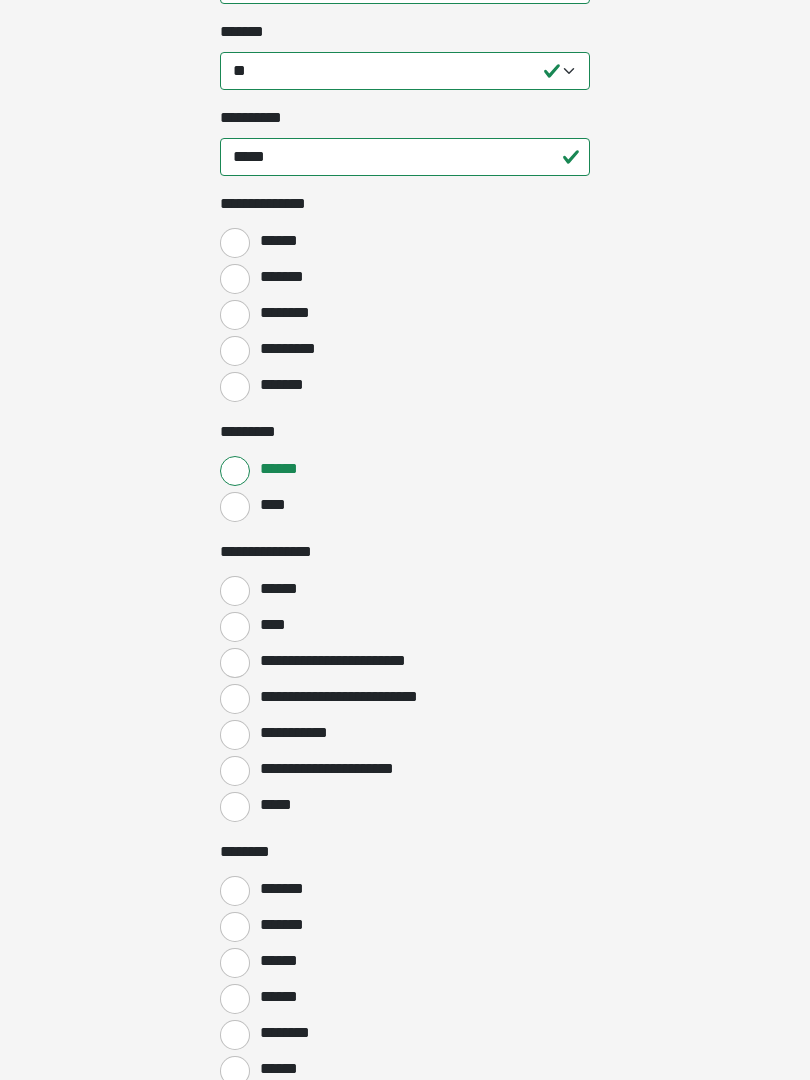 scroll, scrollTop: 851, scrollLeft: 0, axis: vertical 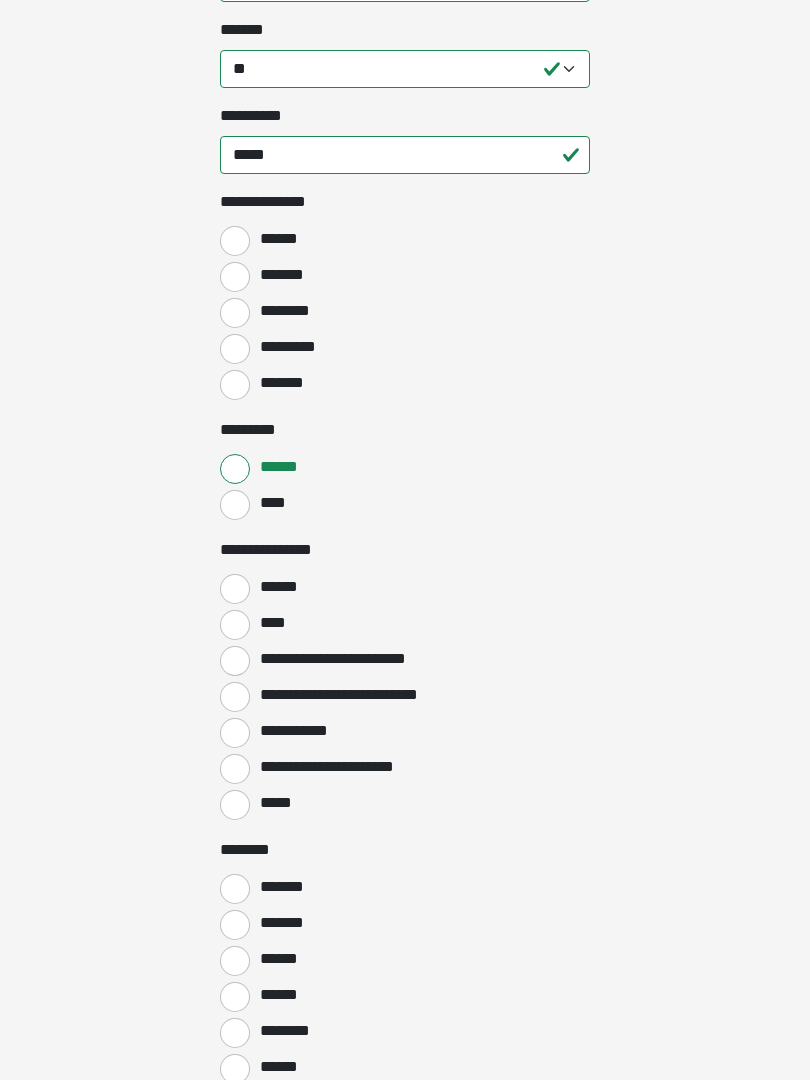 click on "******" at bounding box center (235, 589) 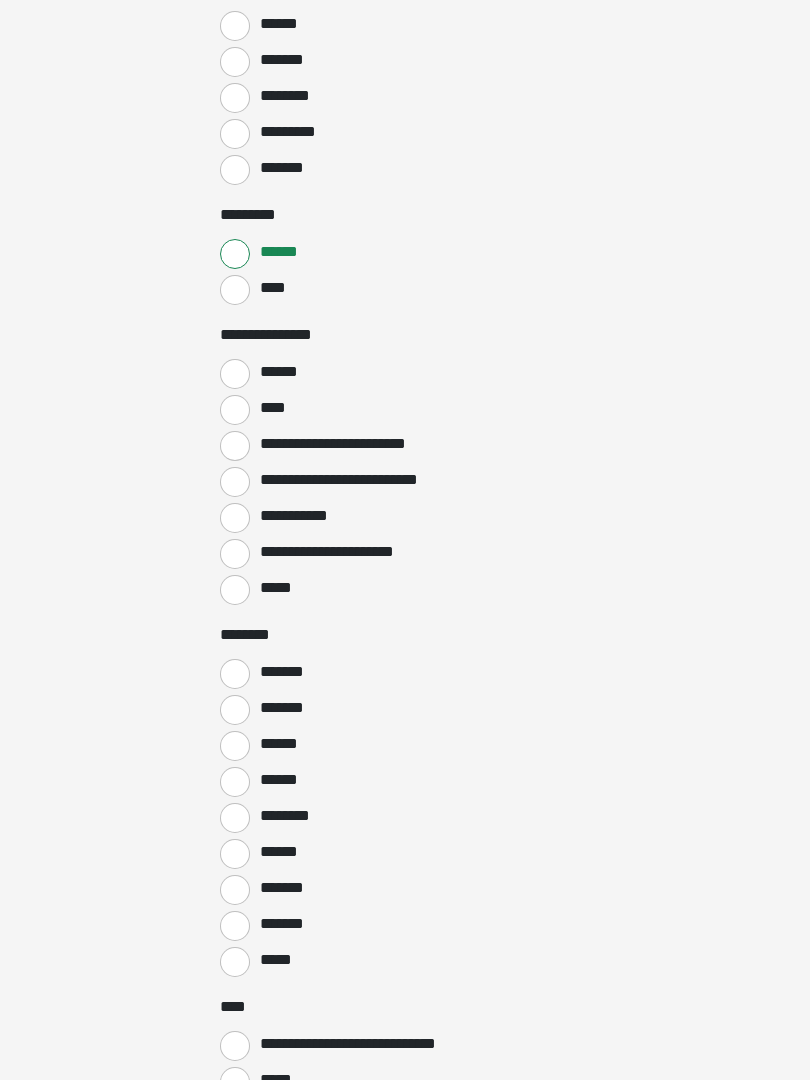 click on "*******" at bounding box center [235, 675] 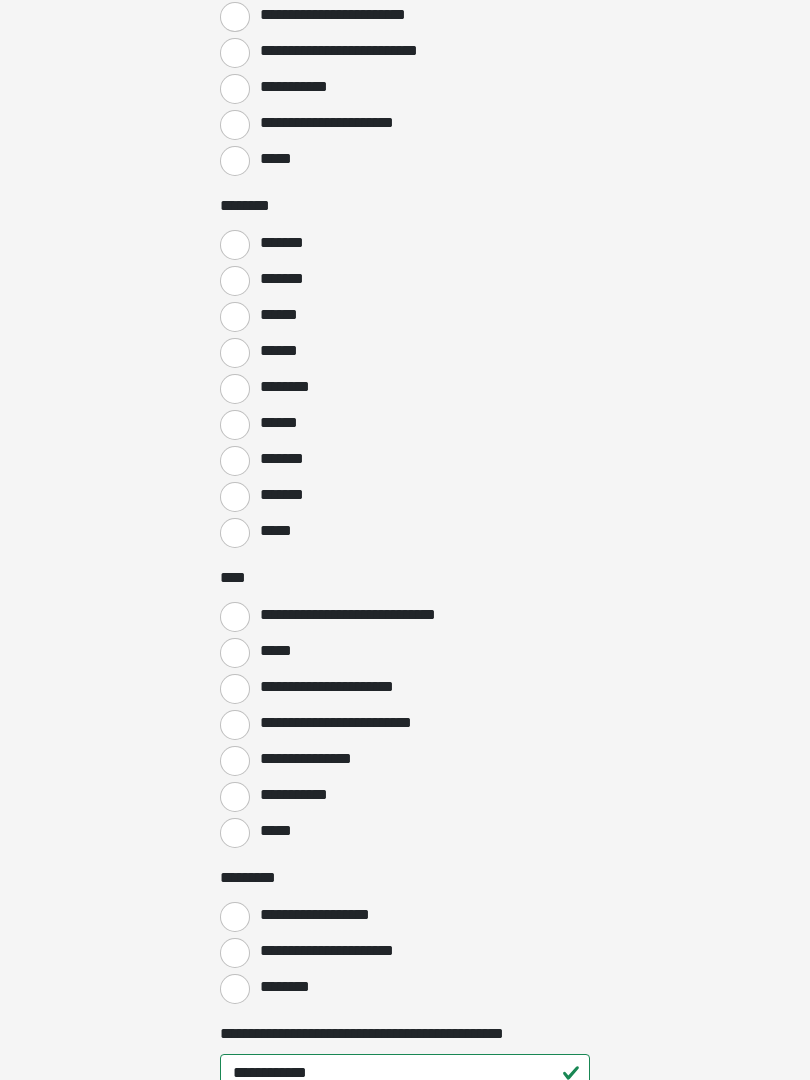 scroll, scrollTop: 1498, scrollLeft: 0, axis: vertical 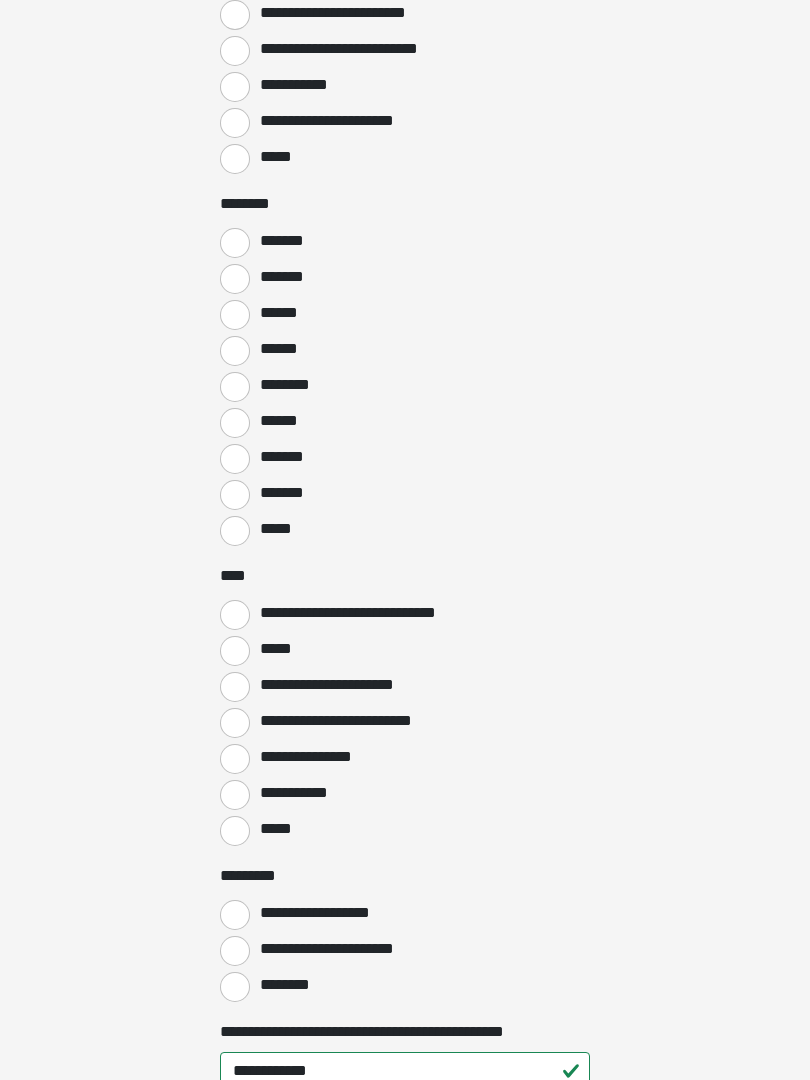 click on "**********" at bounding box center [235, 687] 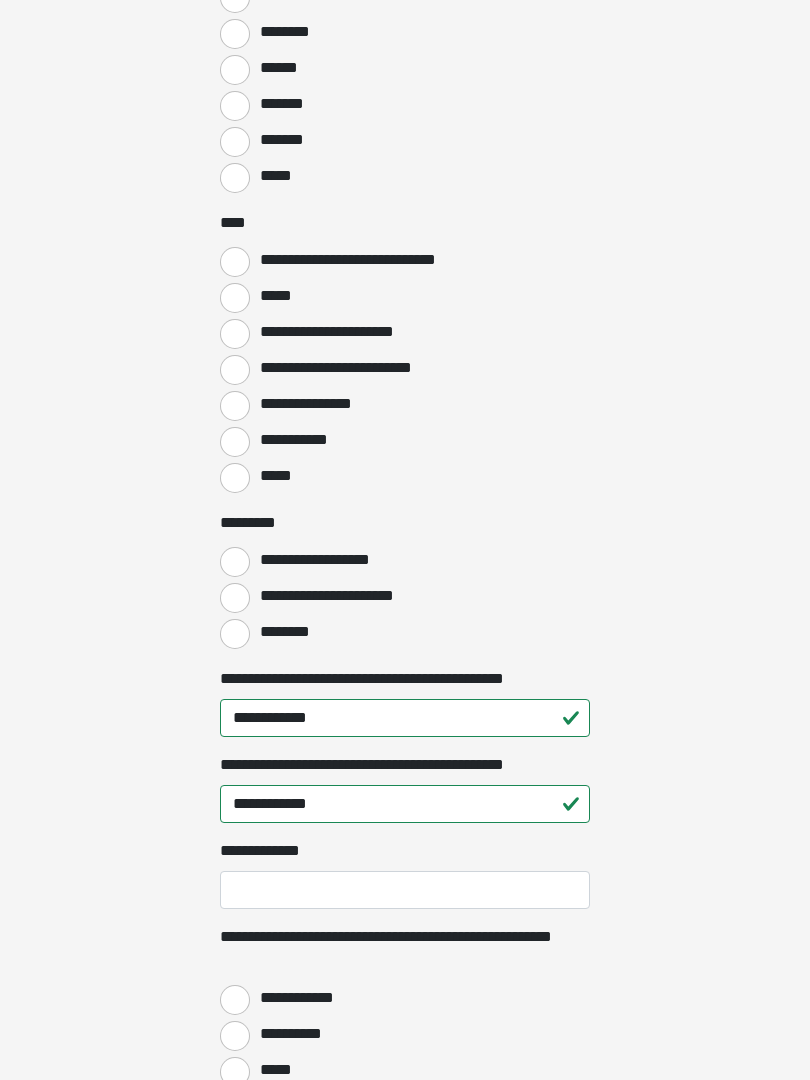scroll, scrollTop: 1863, scrollLeft: 0, axis: vertical 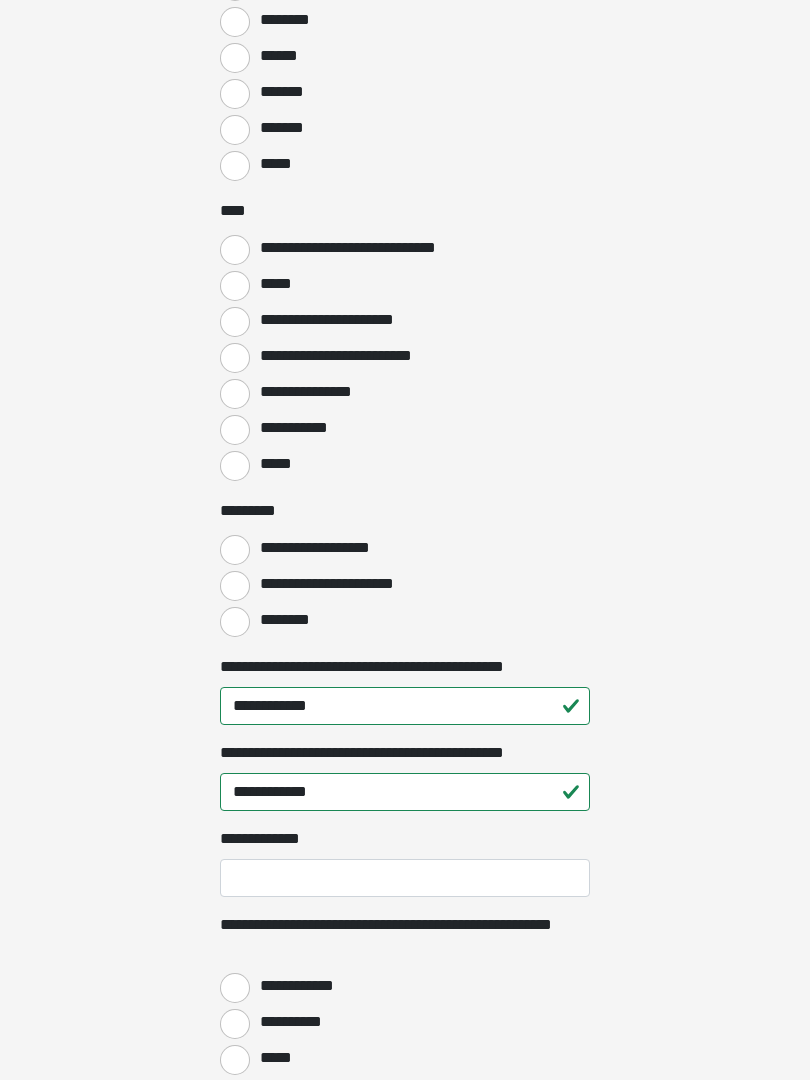 click on "**********" at bounding box center (235, 586) 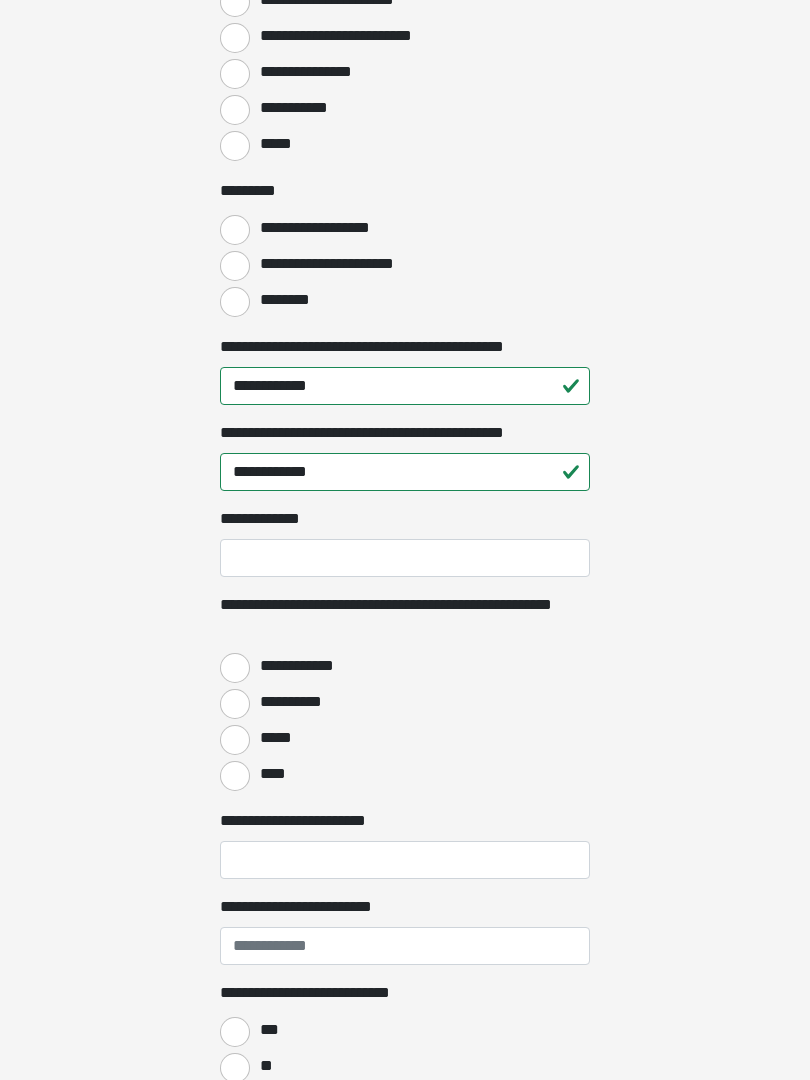 scroll, scrollTop: 2185, scrollLeft: 0, axis: vertical 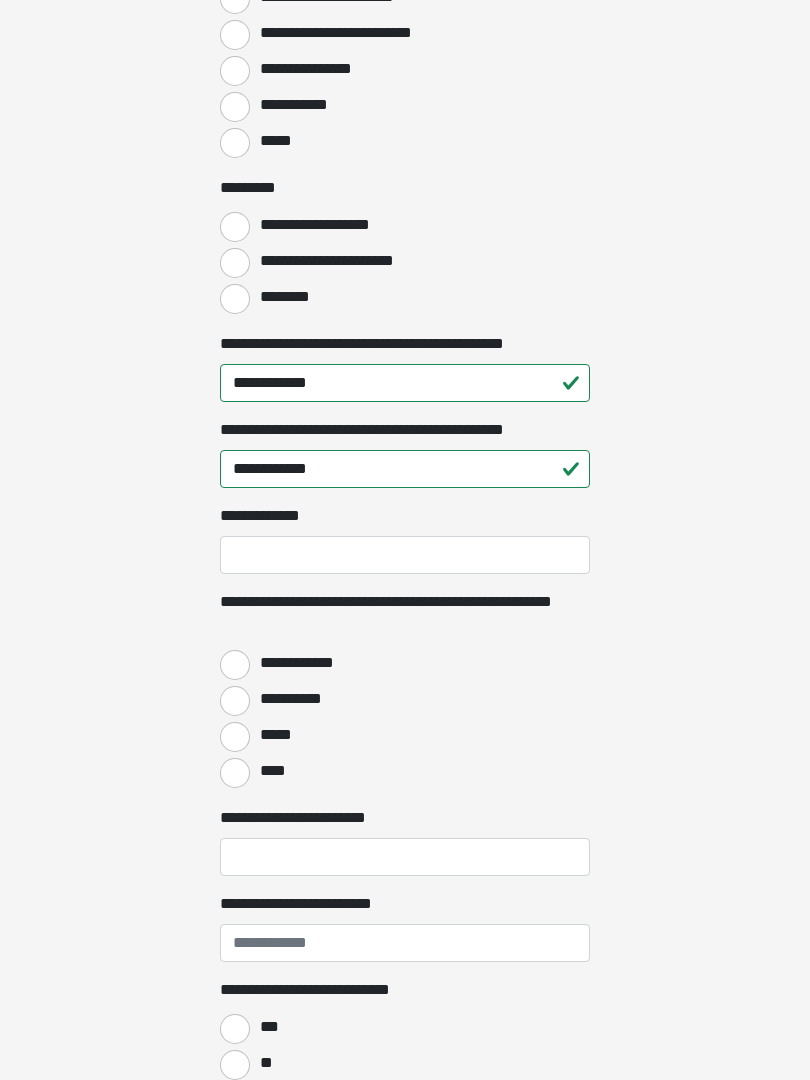 click on "****" at bounding box center [235, 773] 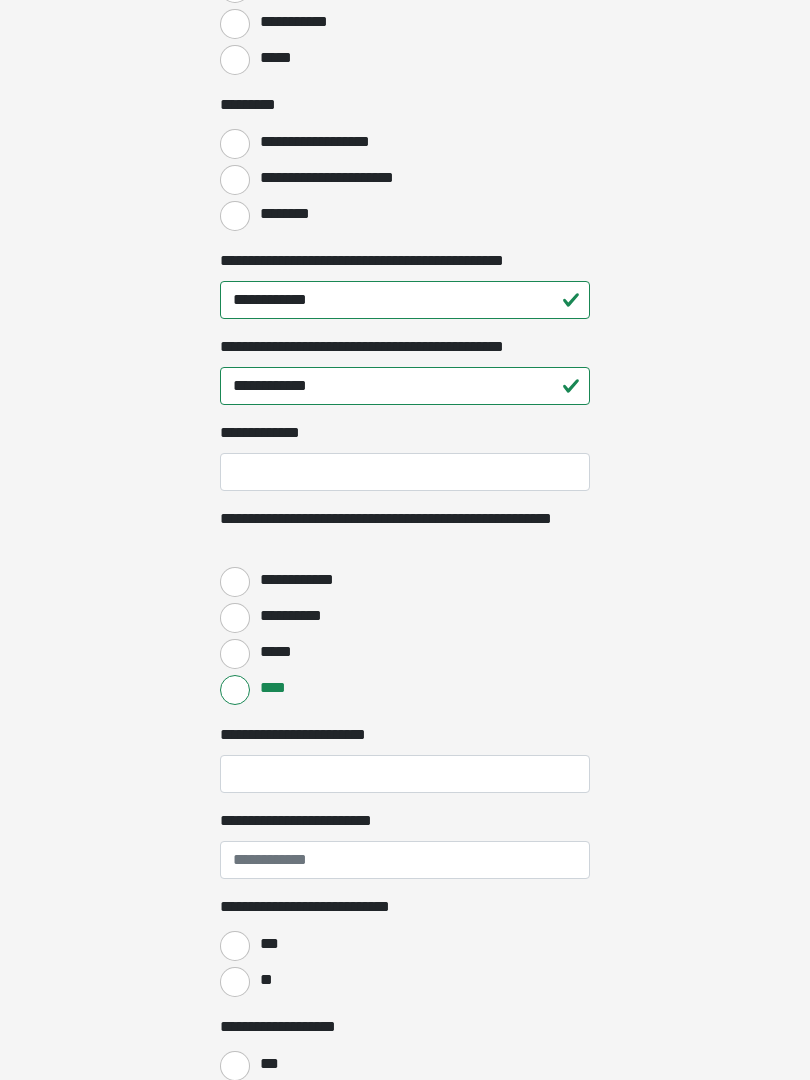 click on "*****" at bounding box center [235, 655] 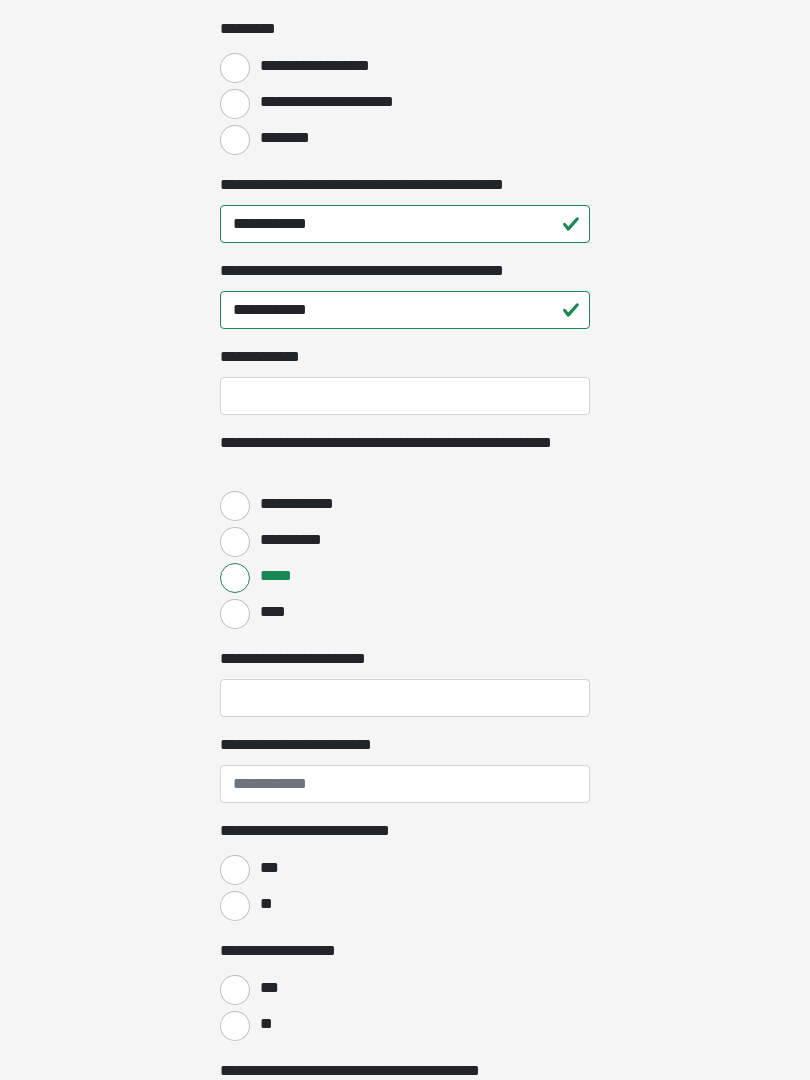 scroll, scrollTop: 2351, scrollLeft: 0, axis: vertical 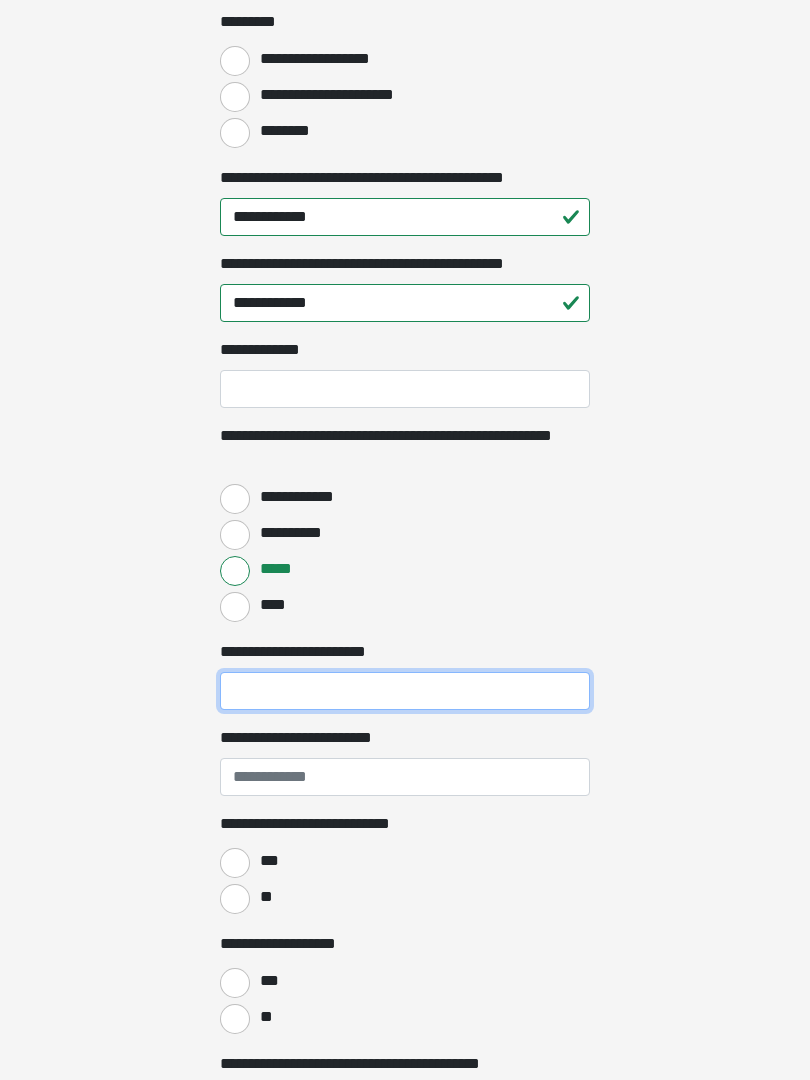 click on "**********" at bounding box center (405, 692) 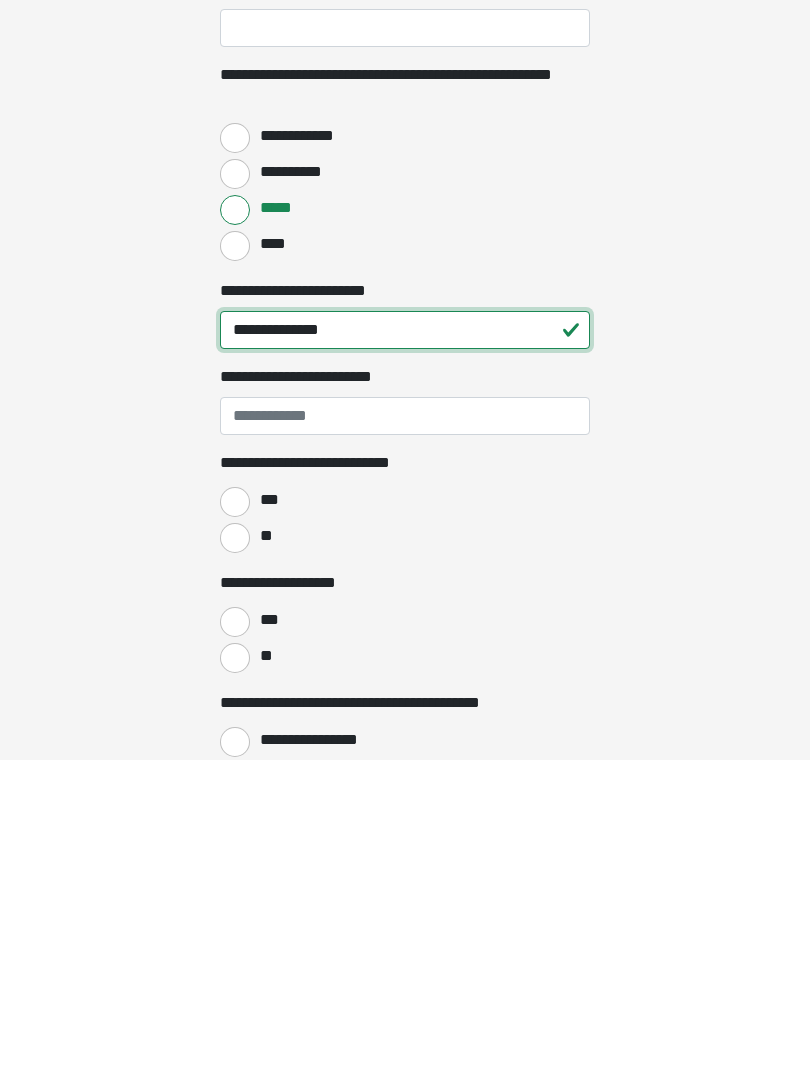 scroll, scrollTop: 2405, scrollLeft: 0, axis: vertical 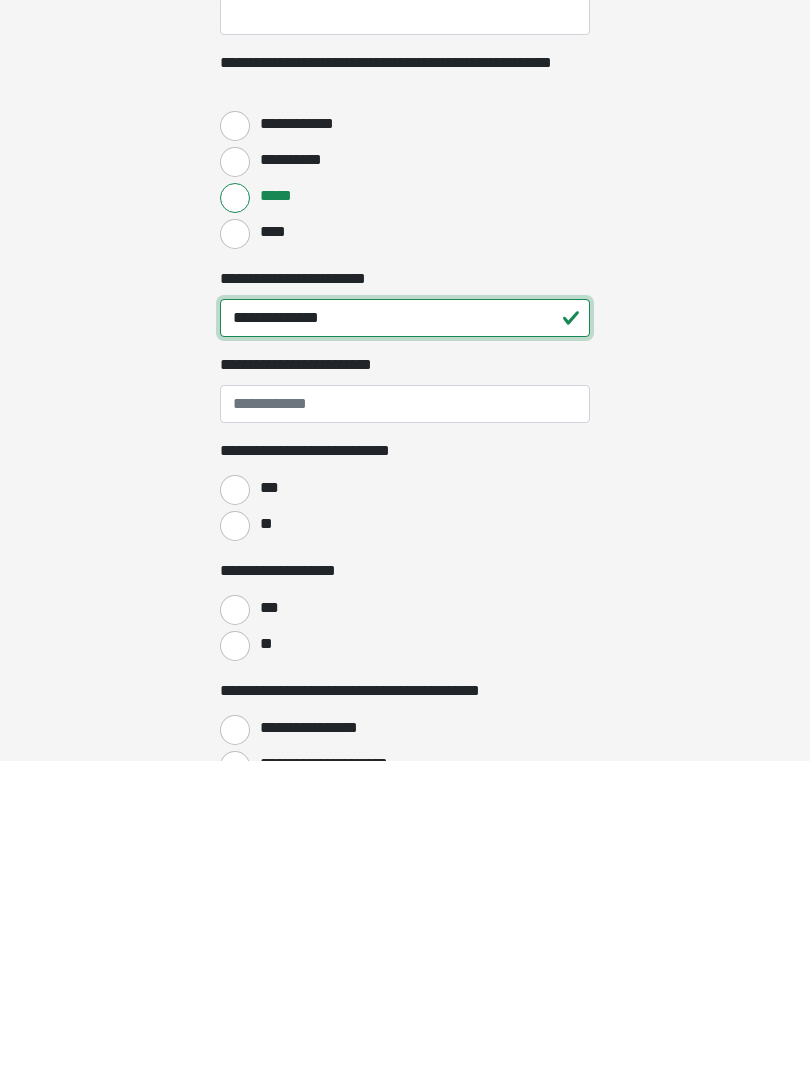 type on "**********" 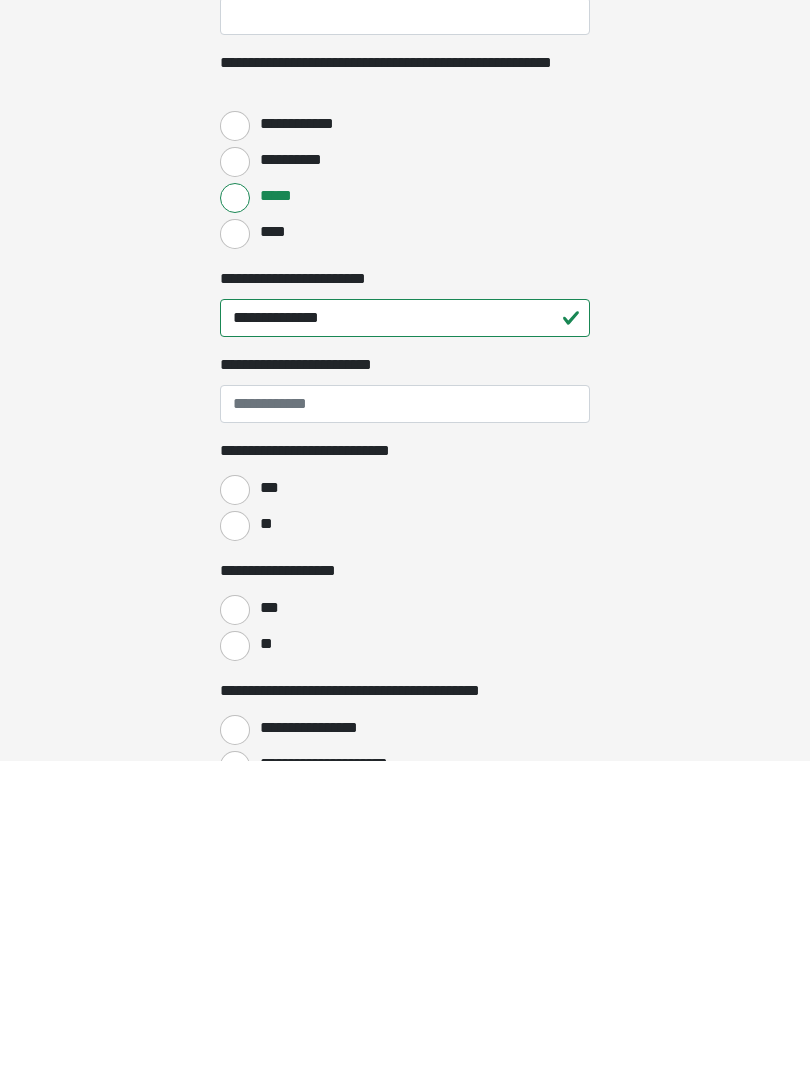 click on "**" at bounding box center [235, 846] 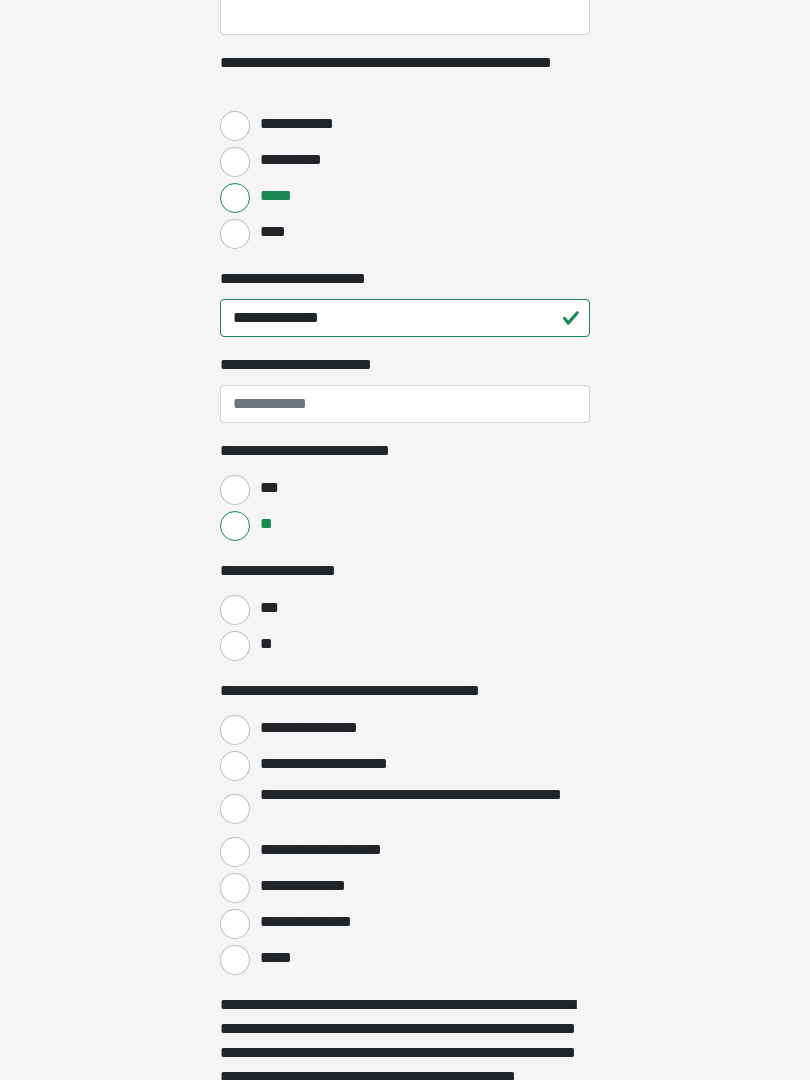 click on "***" at bounding box center [235, 610] 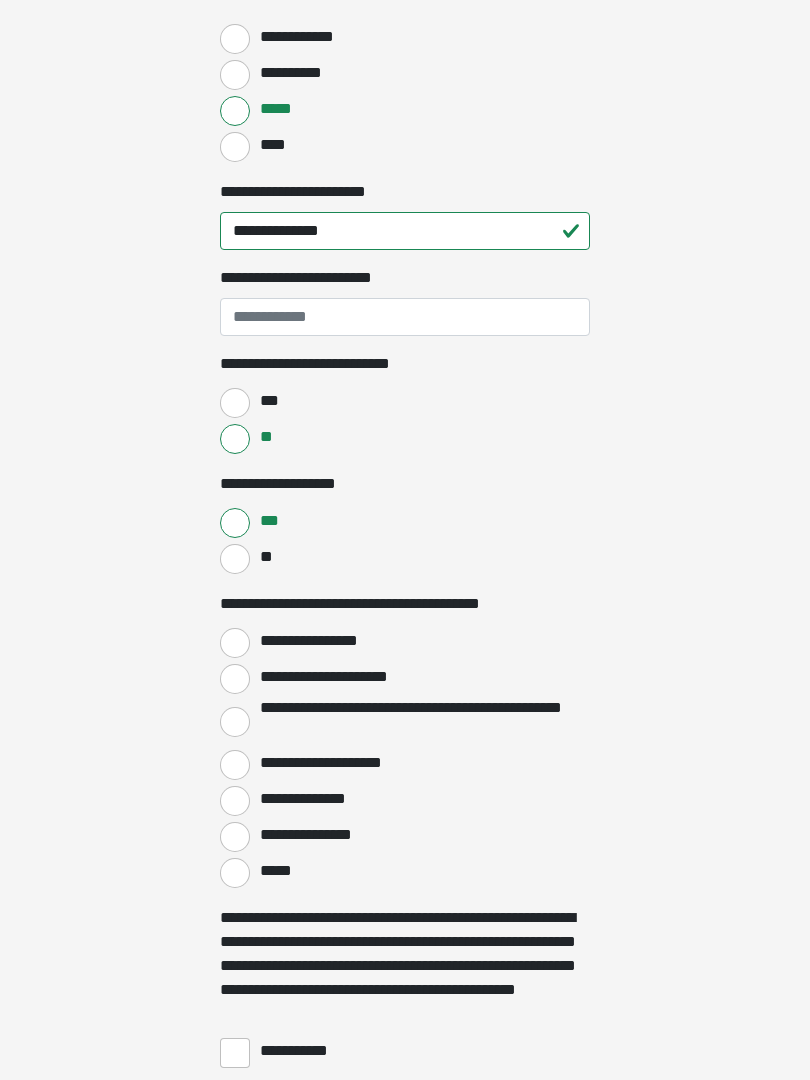 scroll, scrollTop: 2822, scrollLeft: 0, axis: vertical 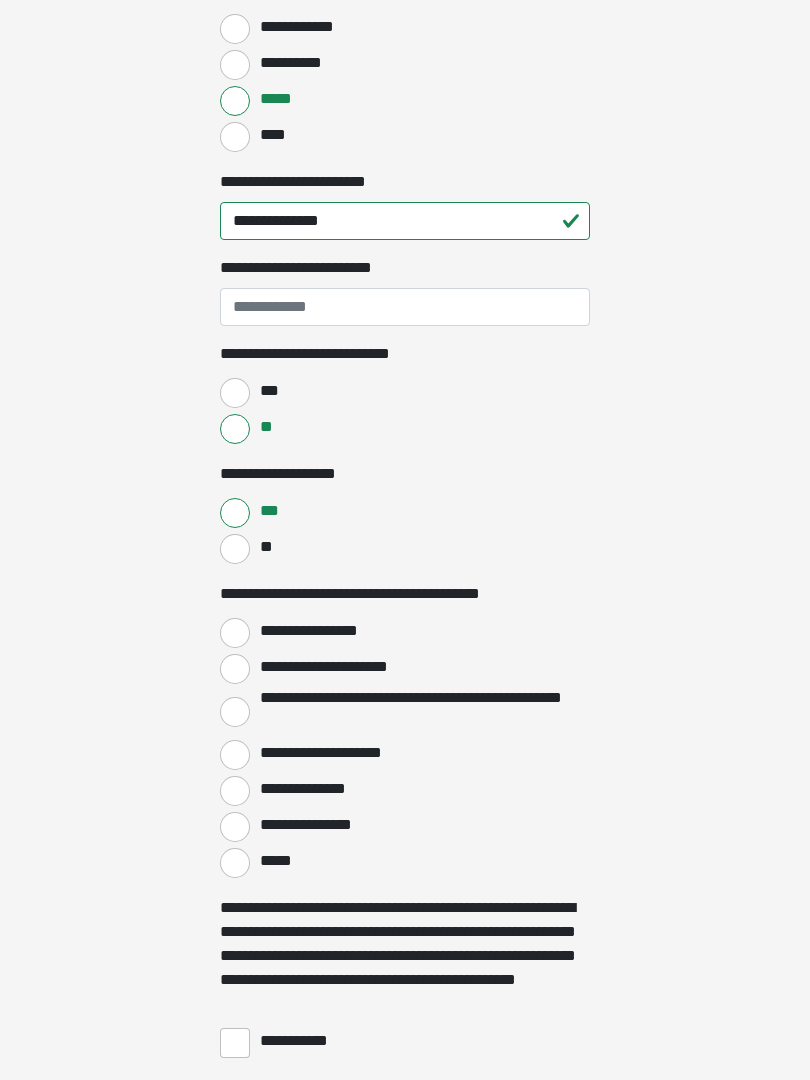 click on "**********" at bounding box center [235, 669] 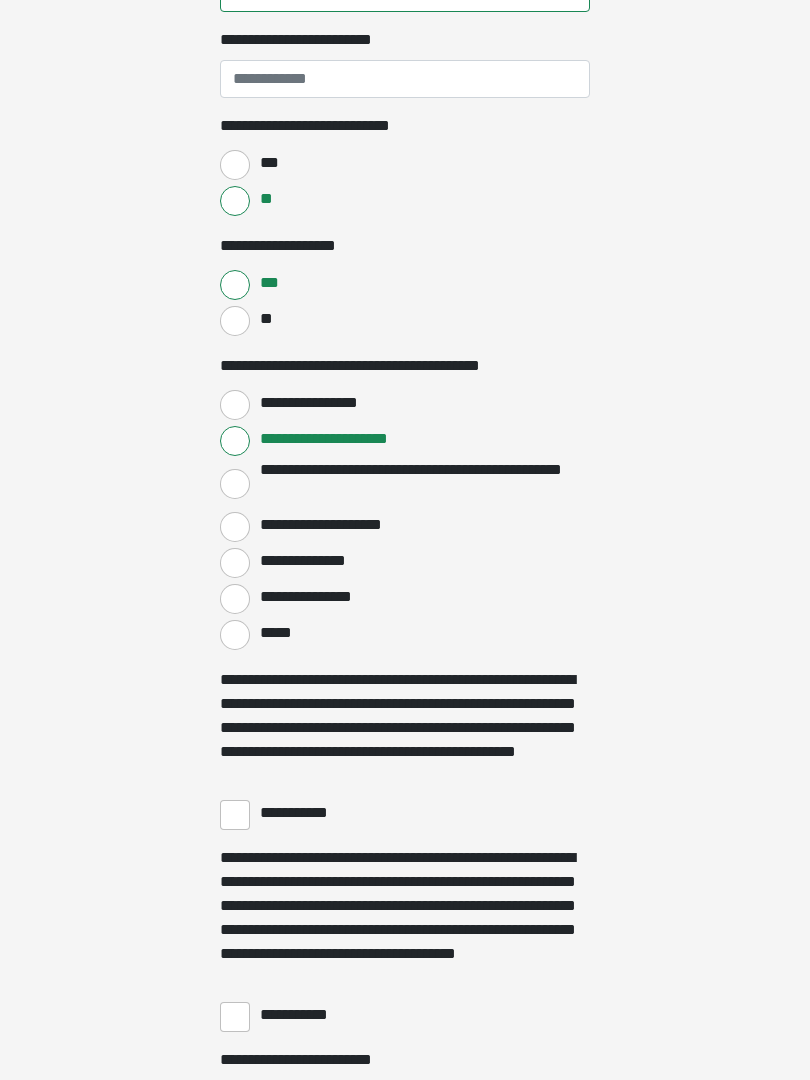 click on "**********" at bounding box center [235, 816] 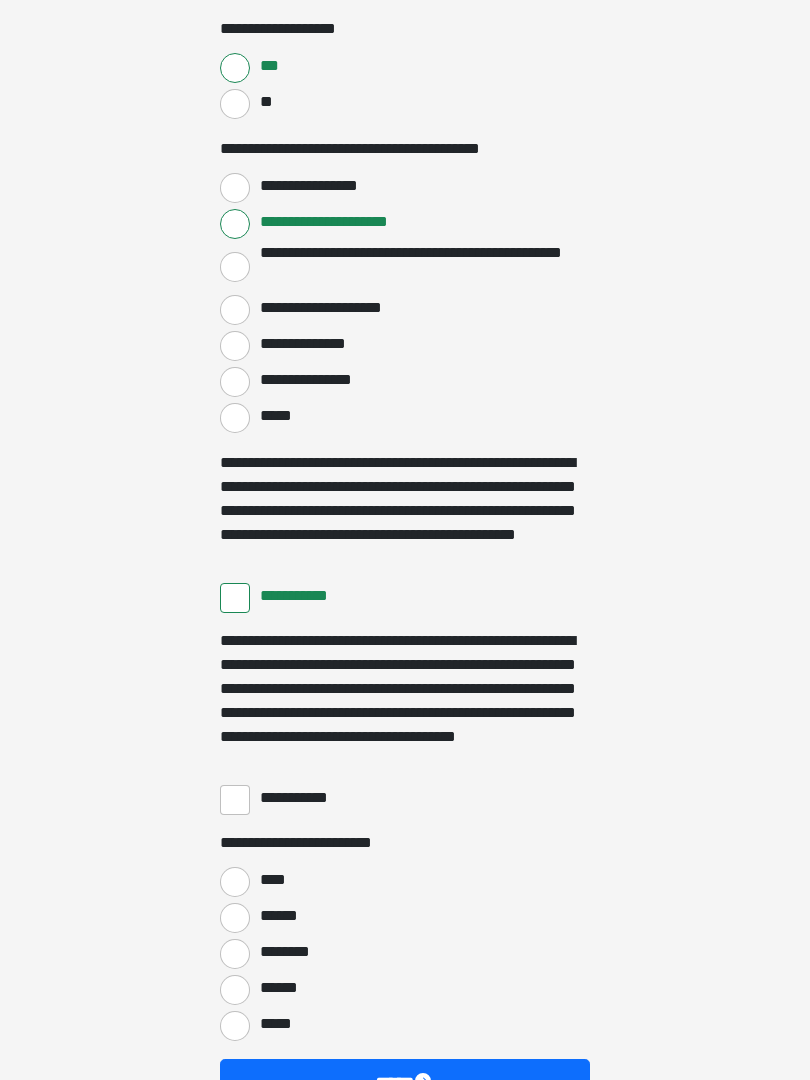 scroll, scrollTop: 3267, scrollLeft: 0, axis: vertical 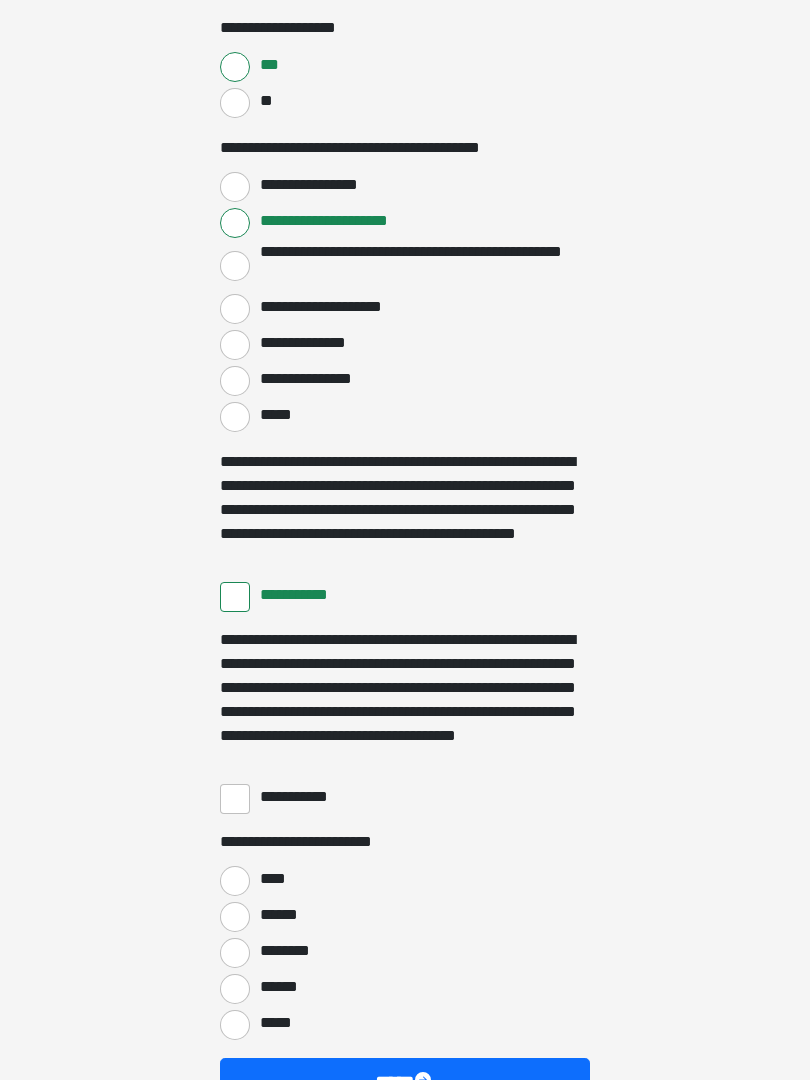 click on "**********" at bounding box center [235, 800] 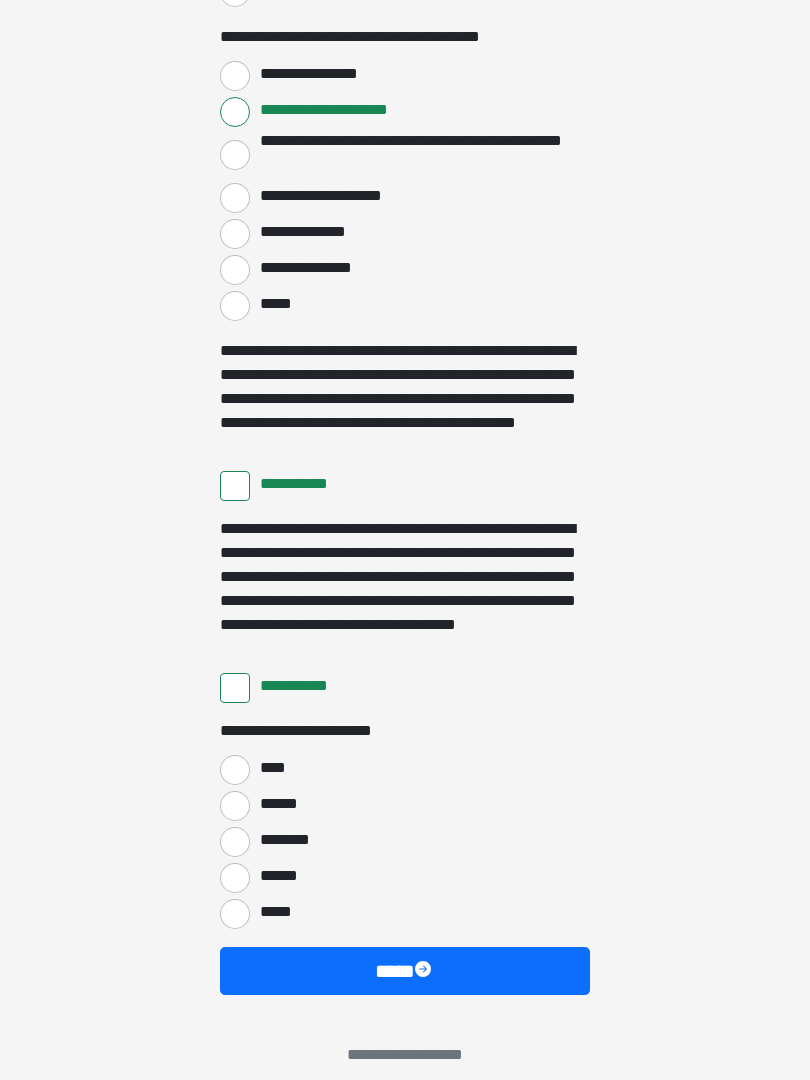scroll, scrollTop: 3380, scrollLeft: 0, axis: vertical 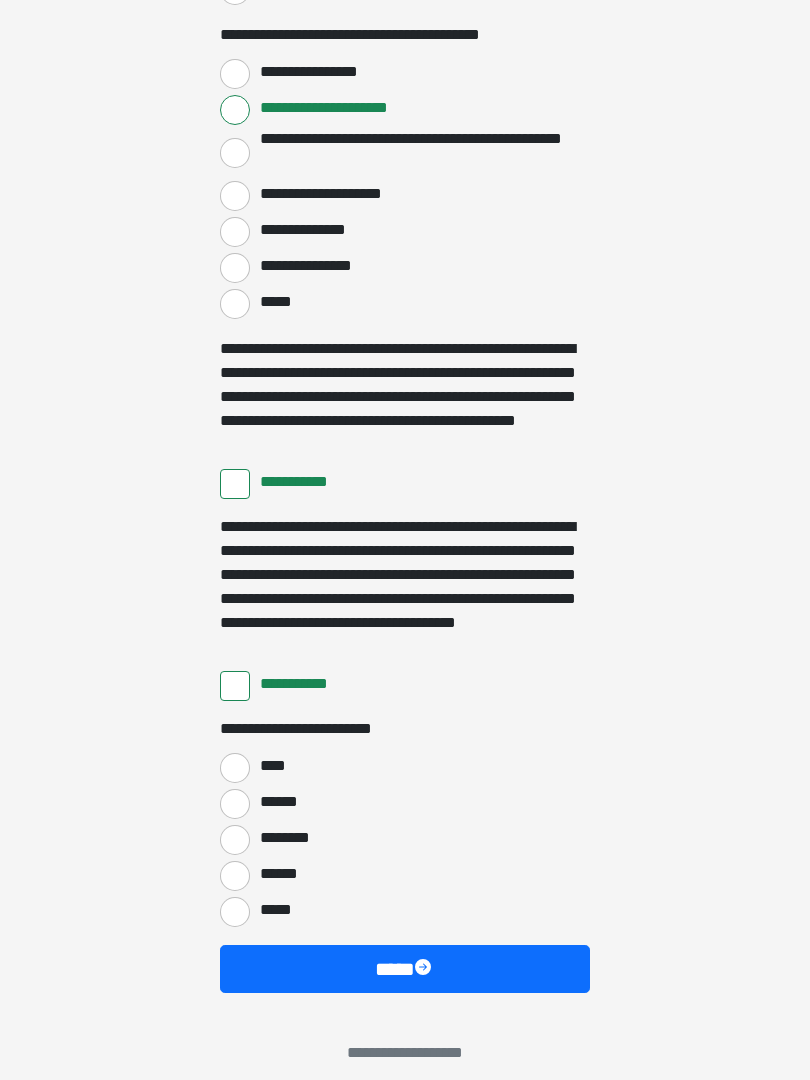 click on "****" at bounding box center [235, 769] 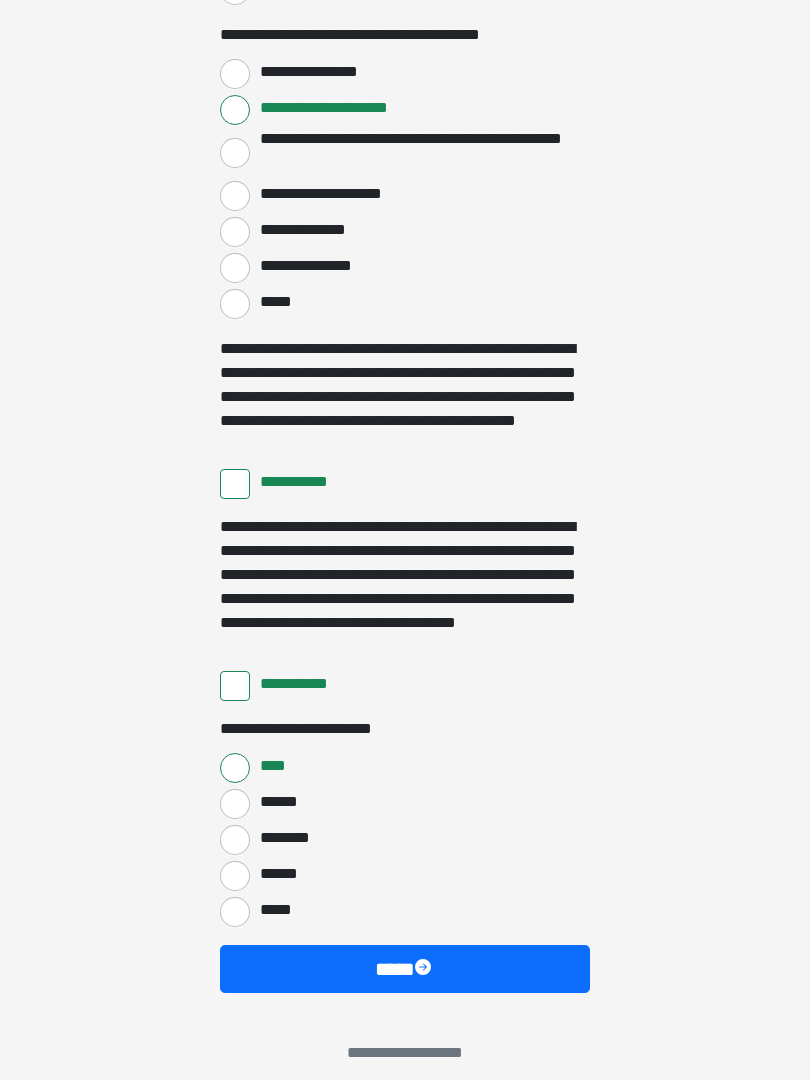 scroll, scrollTop: 3381, scrollLeft: 0, axis: vertical 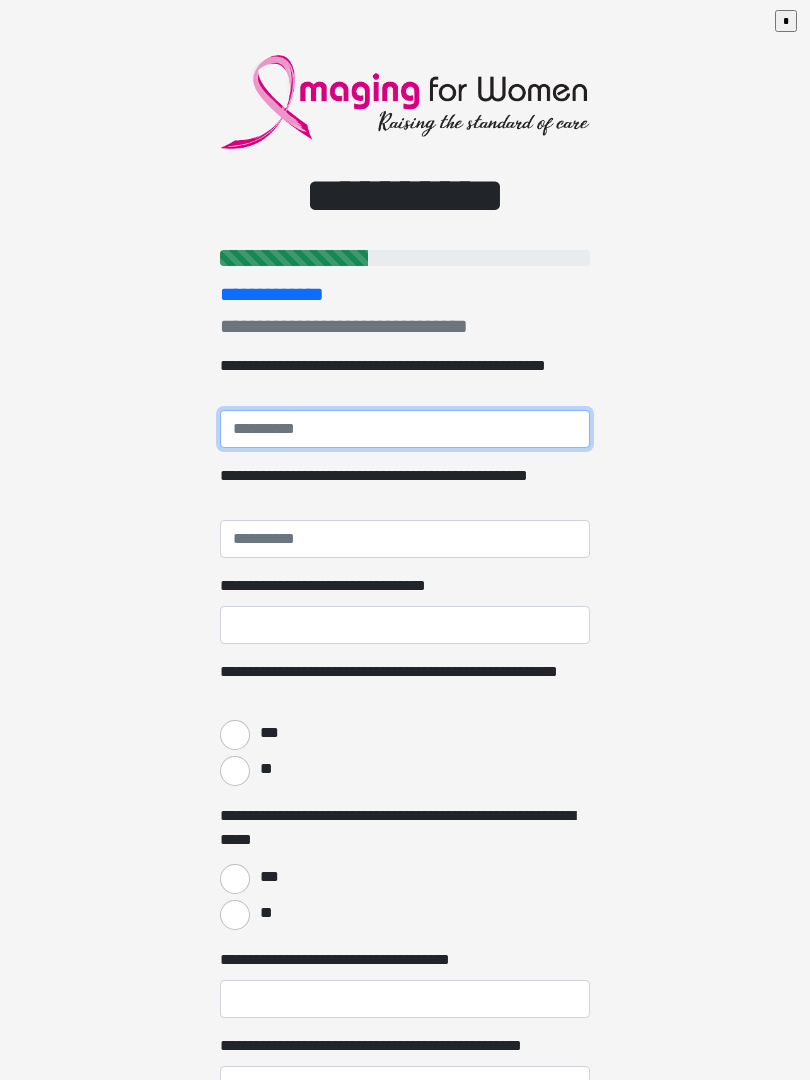 click on "**********" at bounding box center (405, 429) 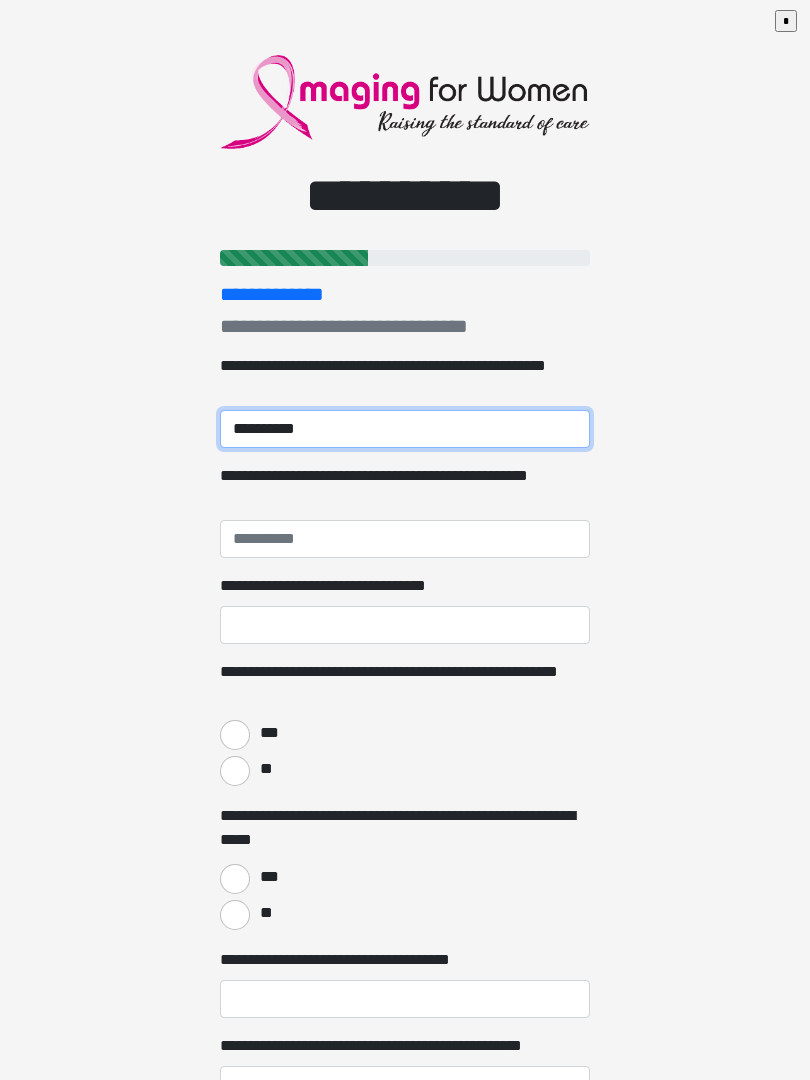 type on "**********" 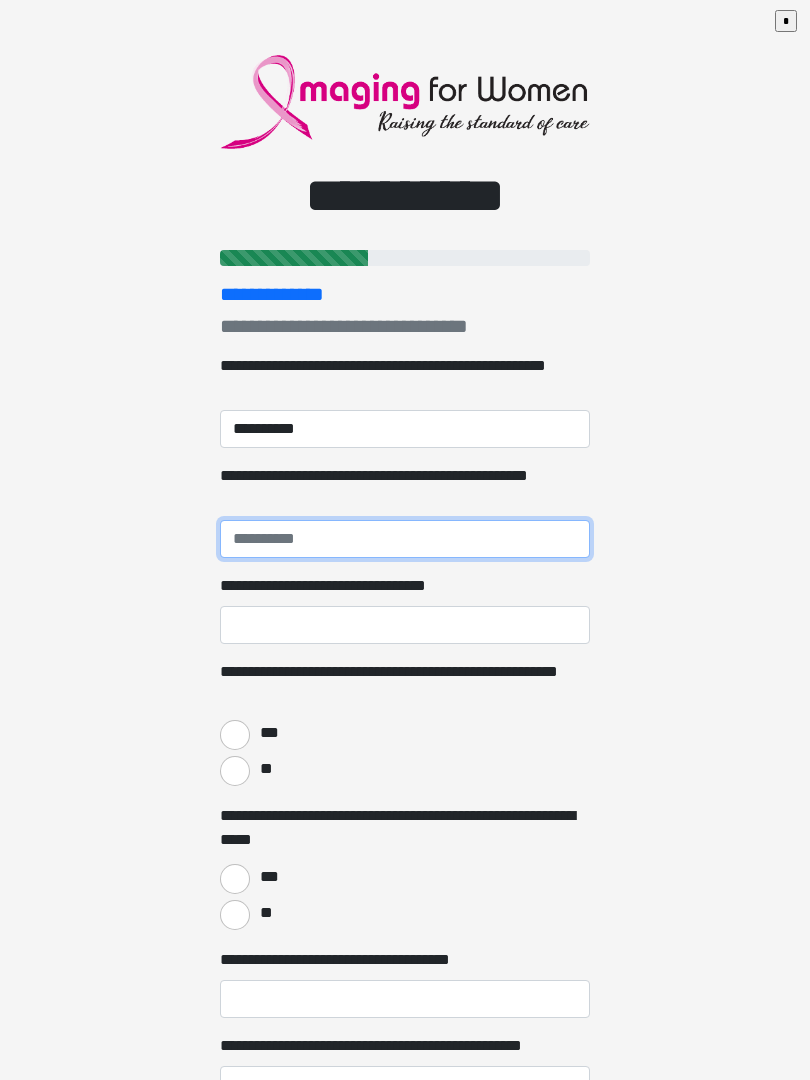click on "**********" at bounding box center (405, 539) 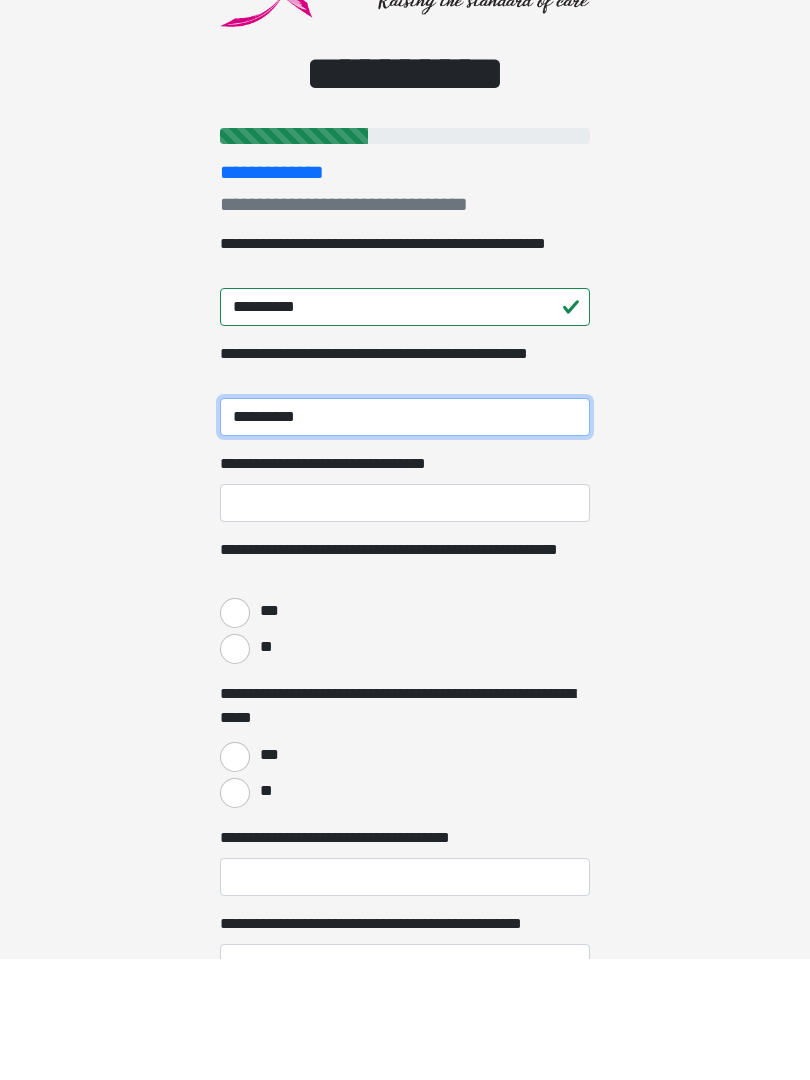 type on "**********" 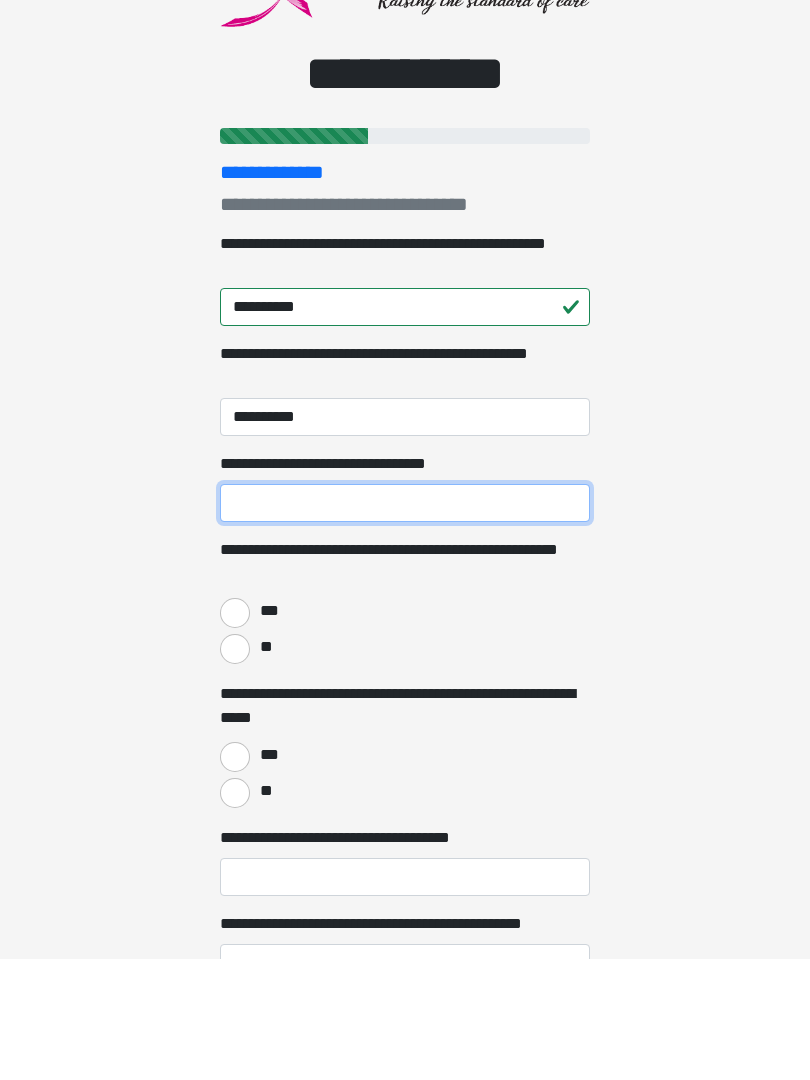 click on "**********" at bounding box center [405, 625] 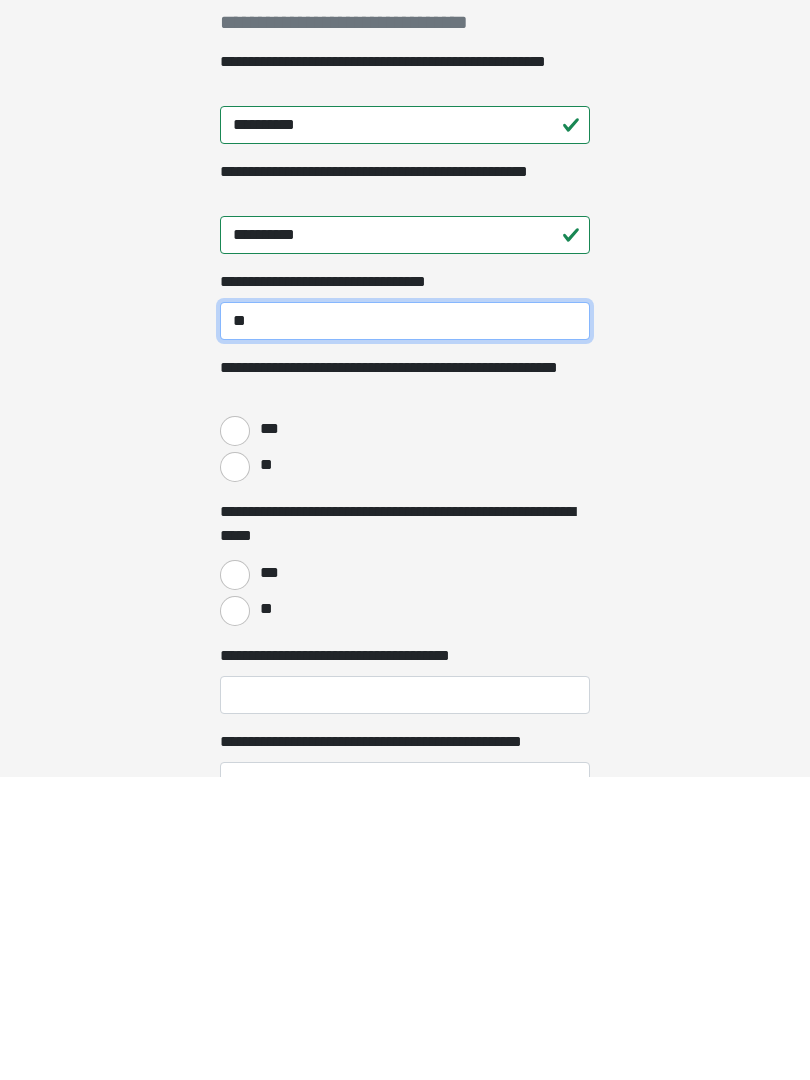 type on "**" 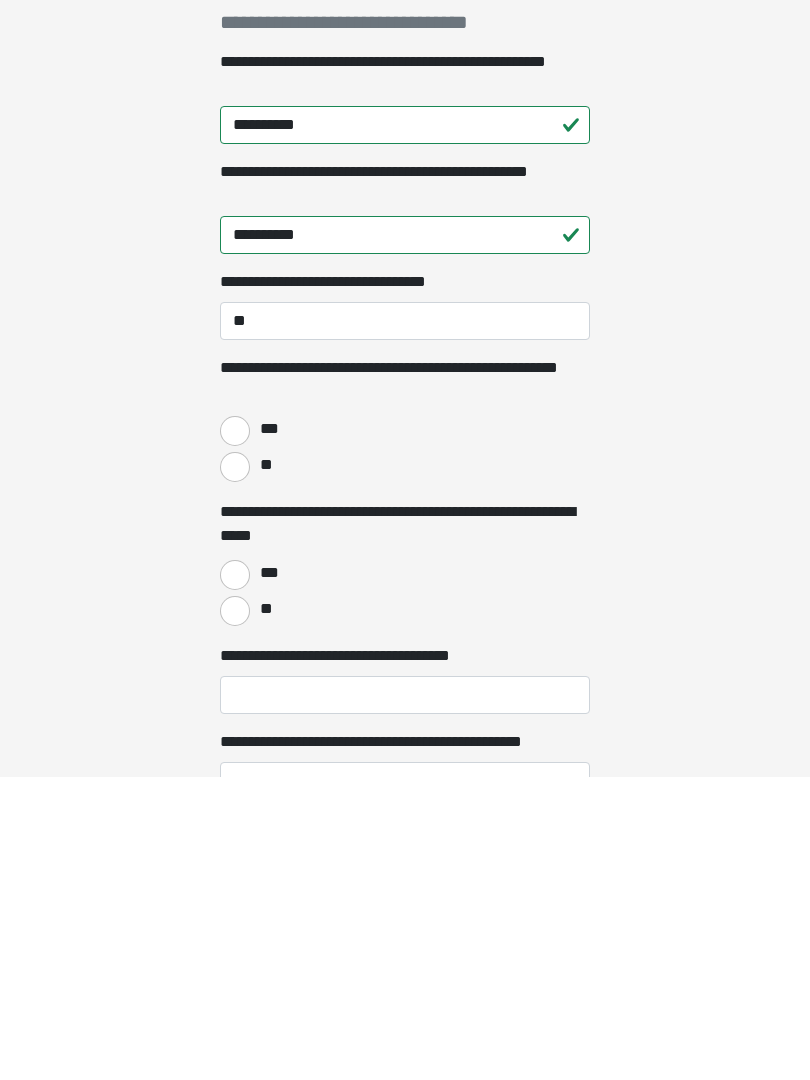 click on "**********" at bounding box center [405, 724] 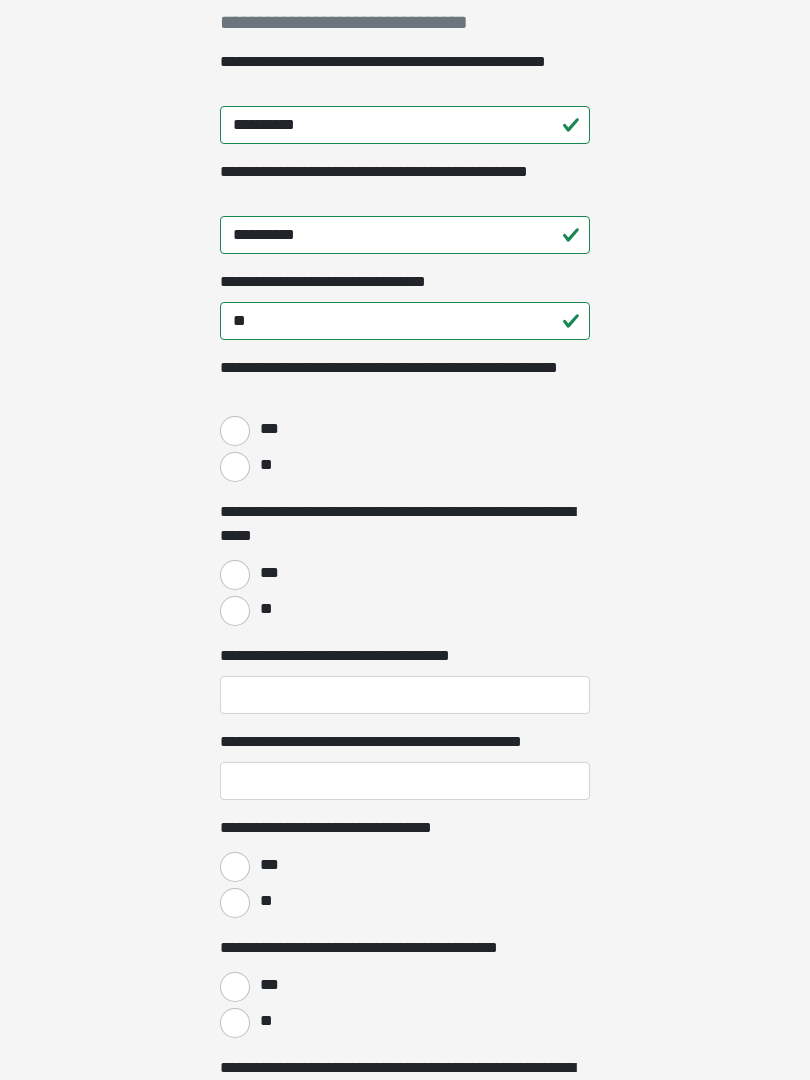 click on "***" at bounding box center (235, 431) 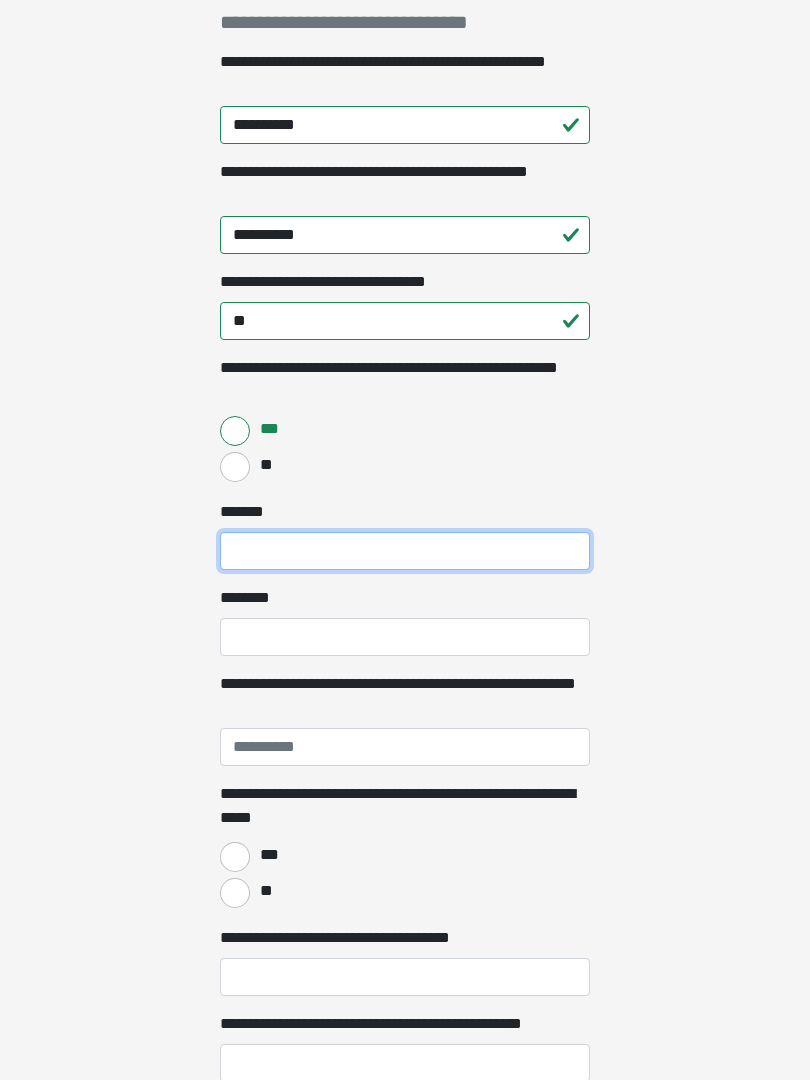 click on "***** *" at bounding box center (405, 551) 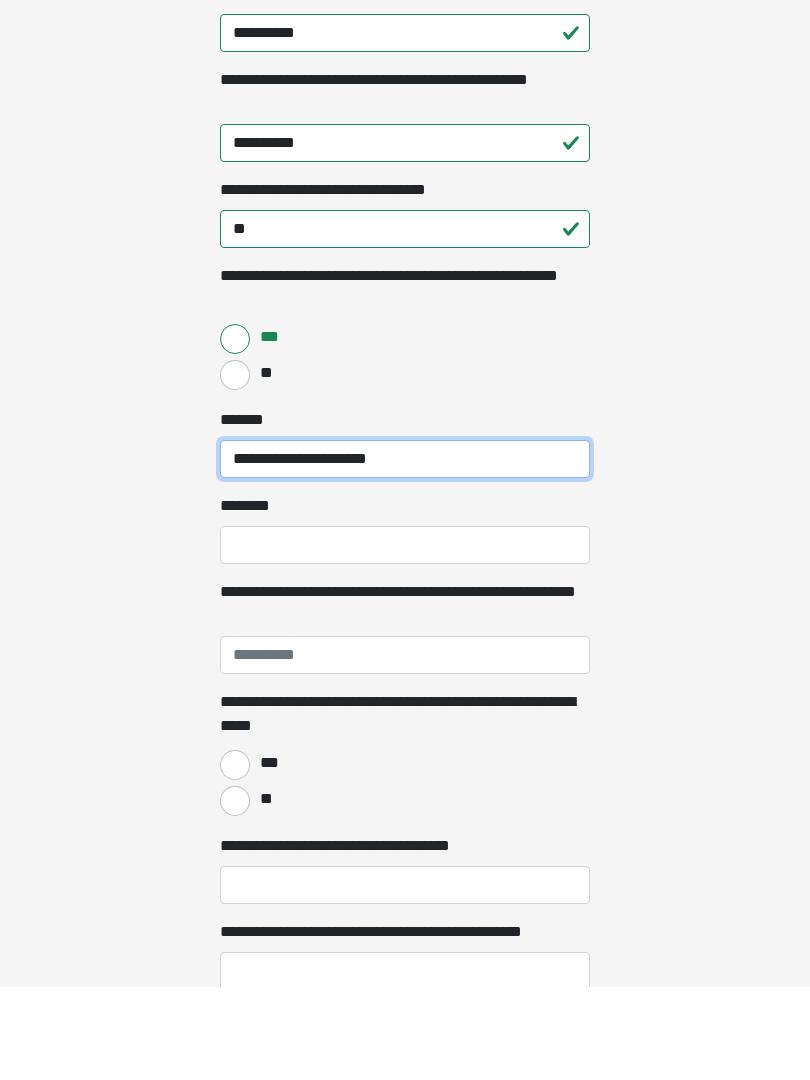 type on "**********" 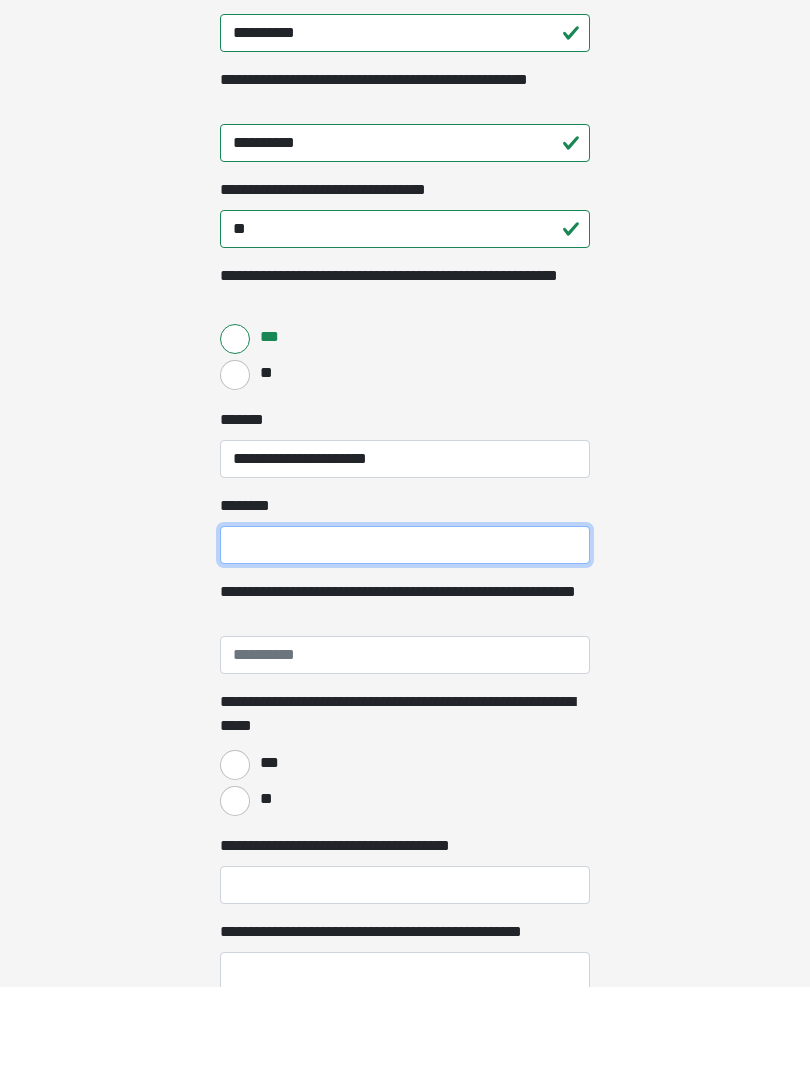 click on "****** *" at bounding box center (405, 638) 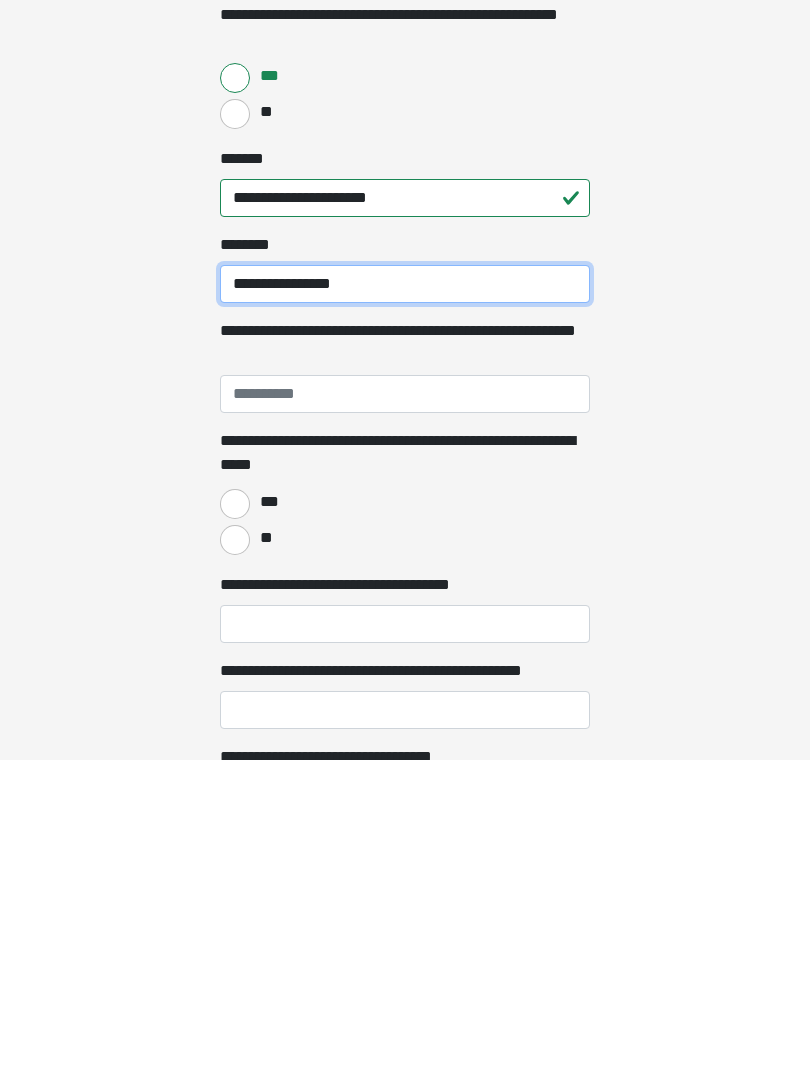 scroll, scrollTop: 338, scrollLeft: 0, axis: vertical 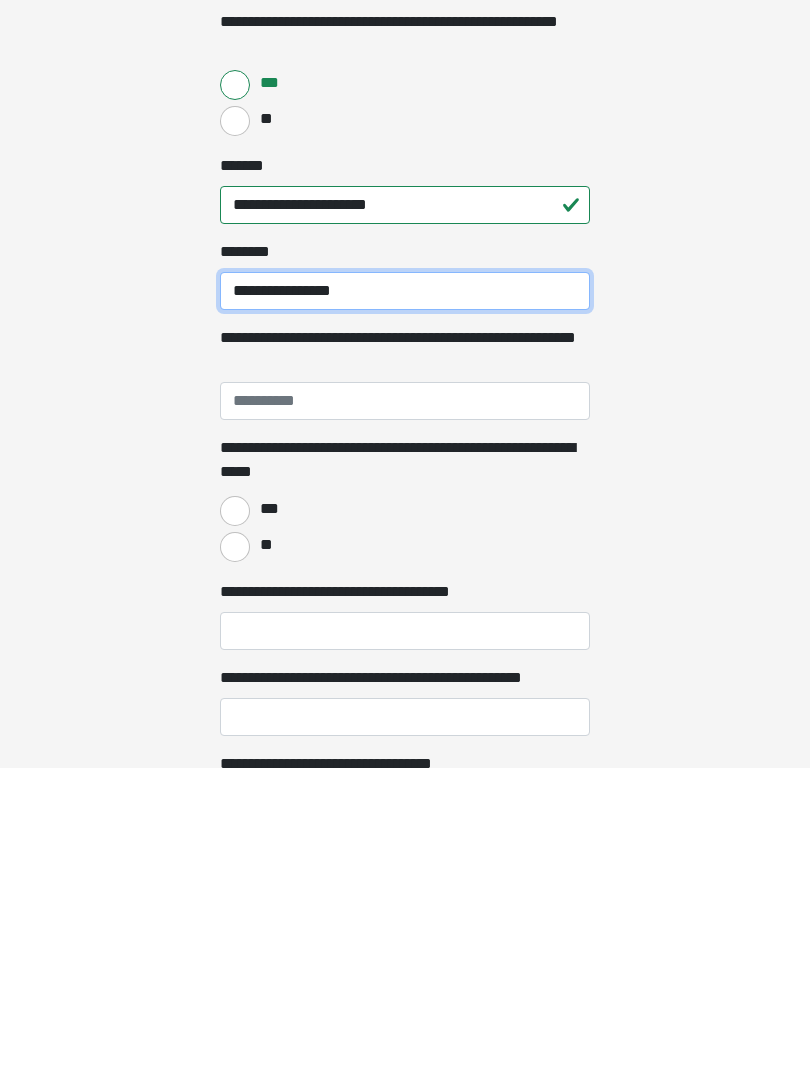 type on "**********" 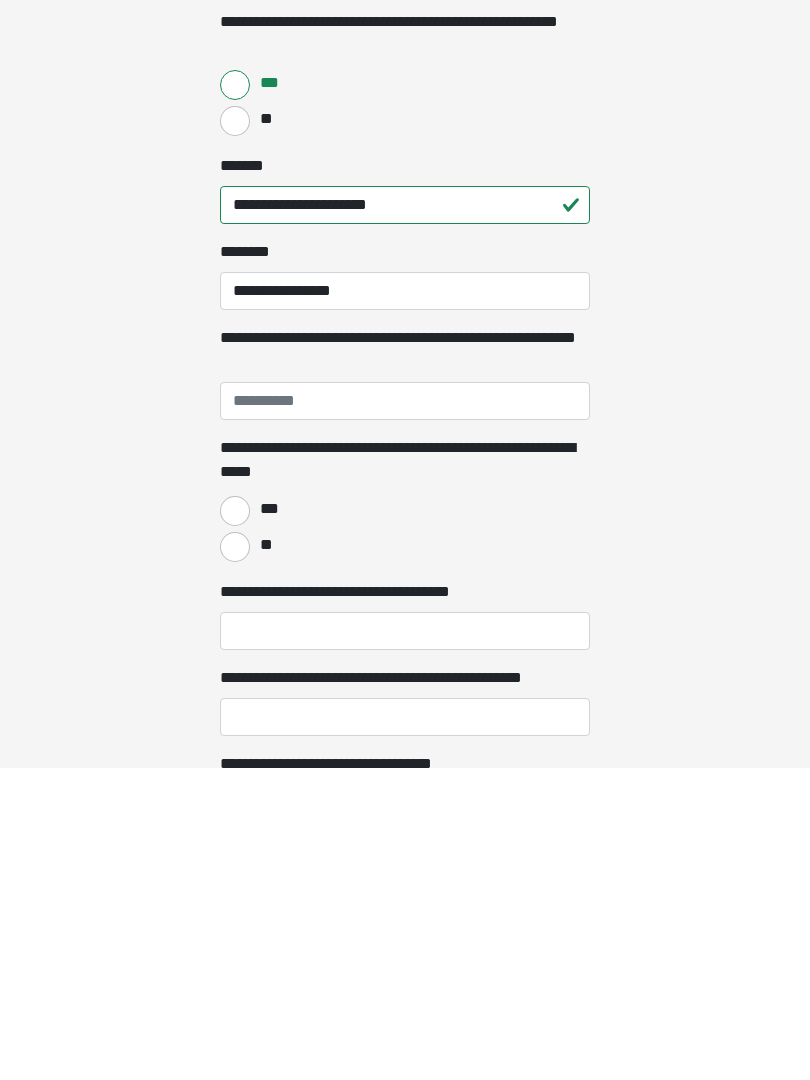 click on "**" at bounding box center (235, 859) 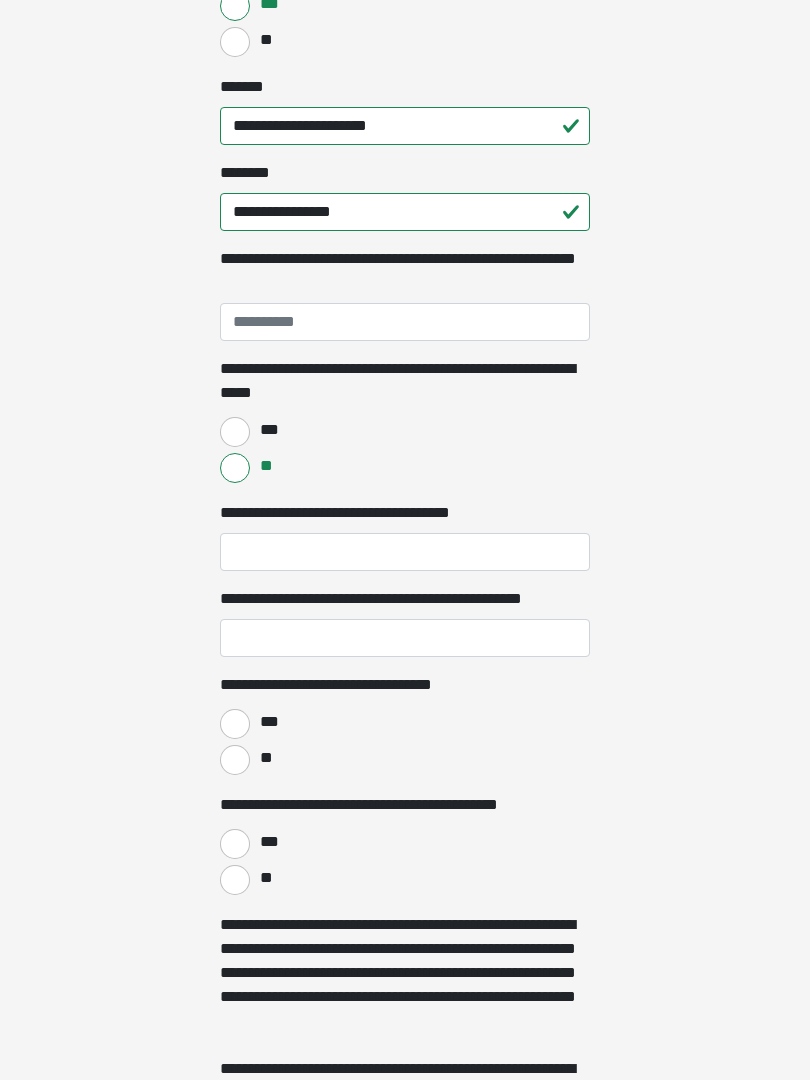 scroll, scrollTop: 724, scrollLeft: 0, axis: vertical 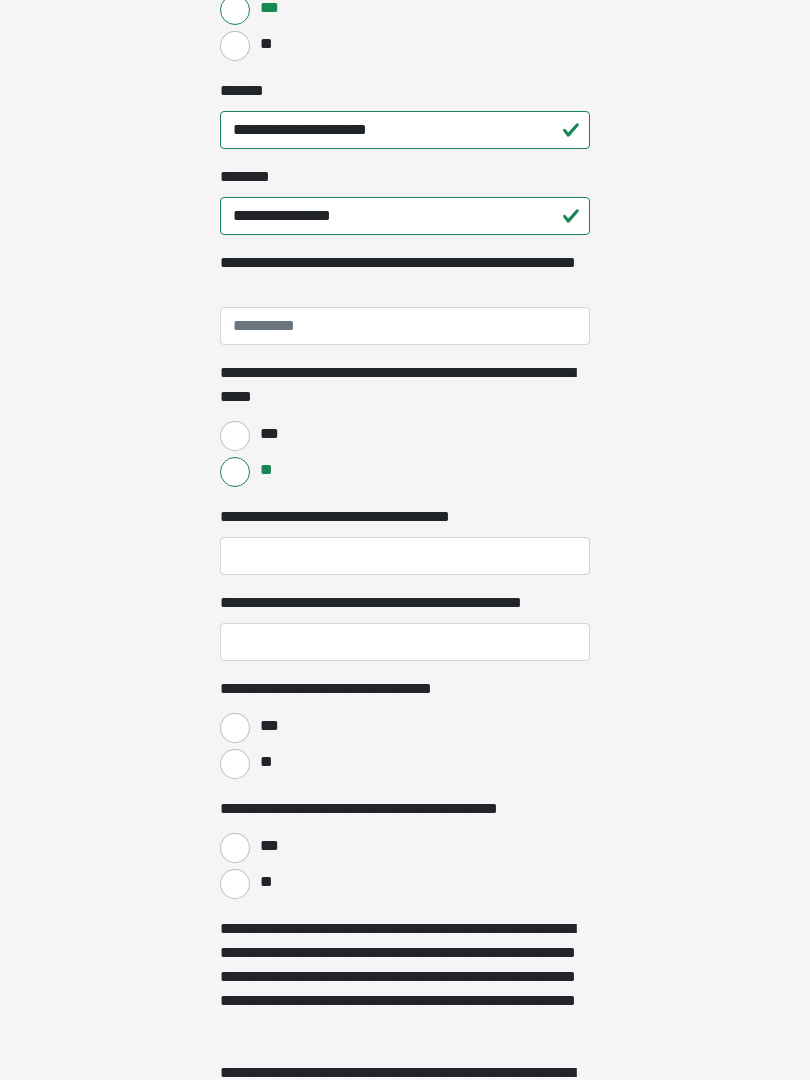 click on "**********" at bounding box center [405, 557] 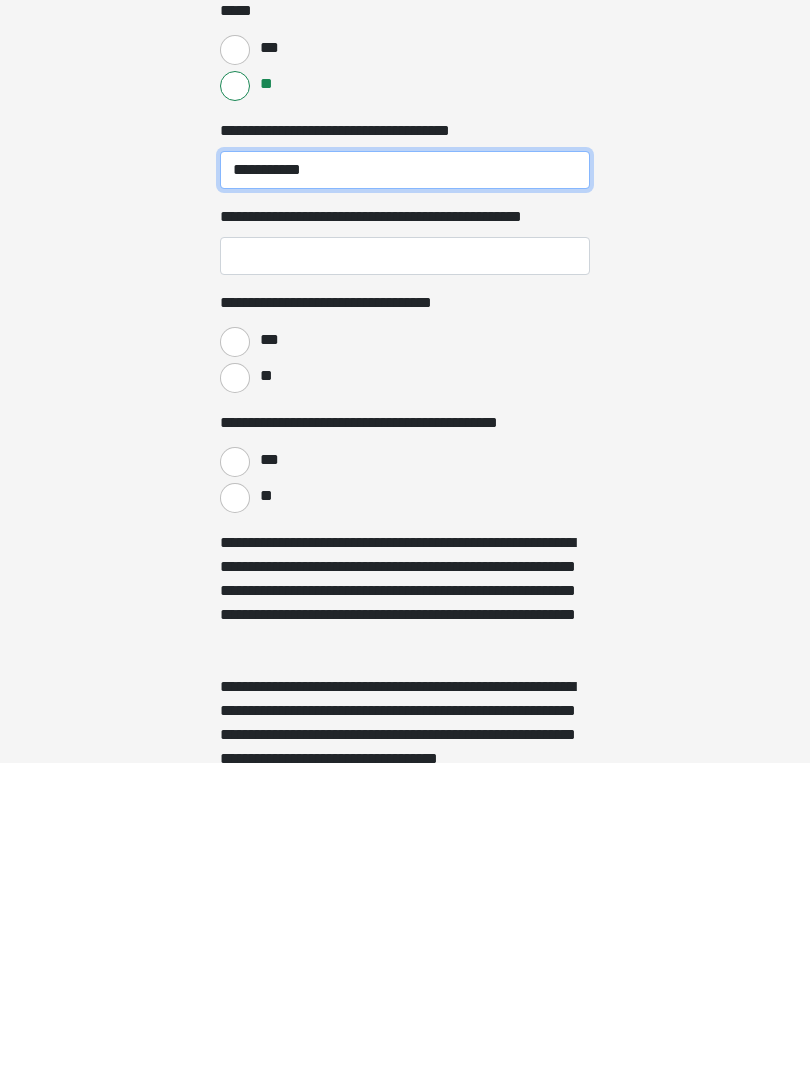 type on "**********" 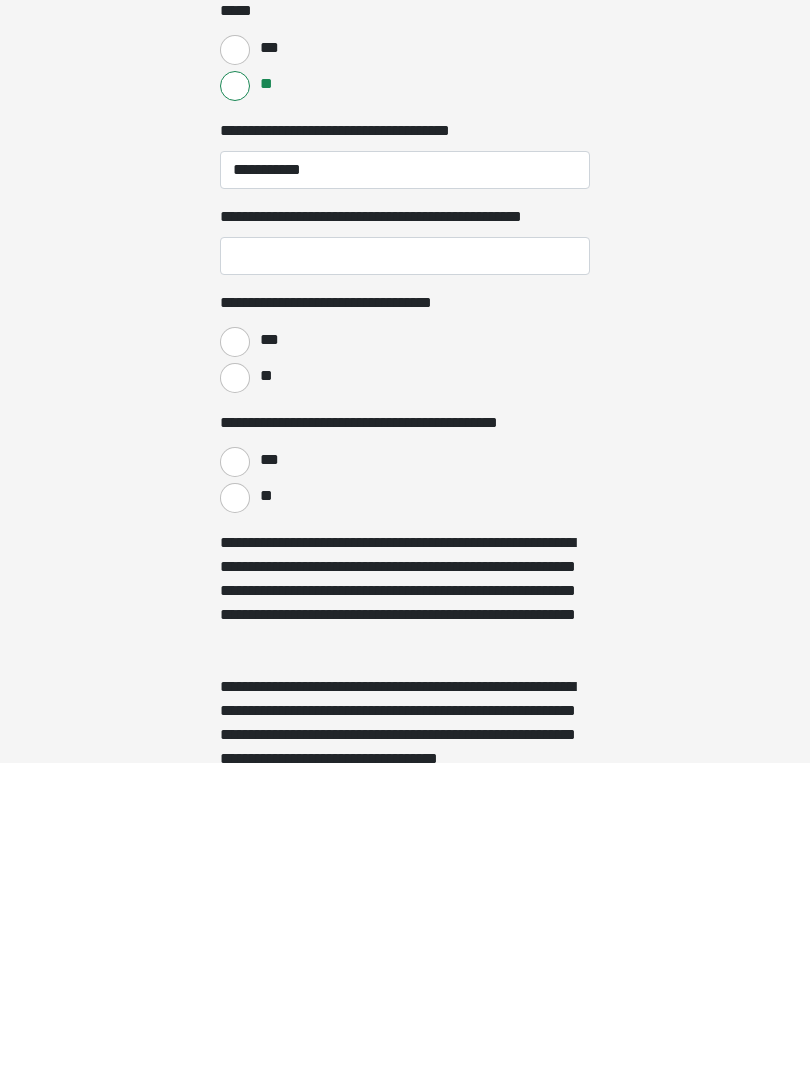 click on "**" at bounding box center (235, 816) 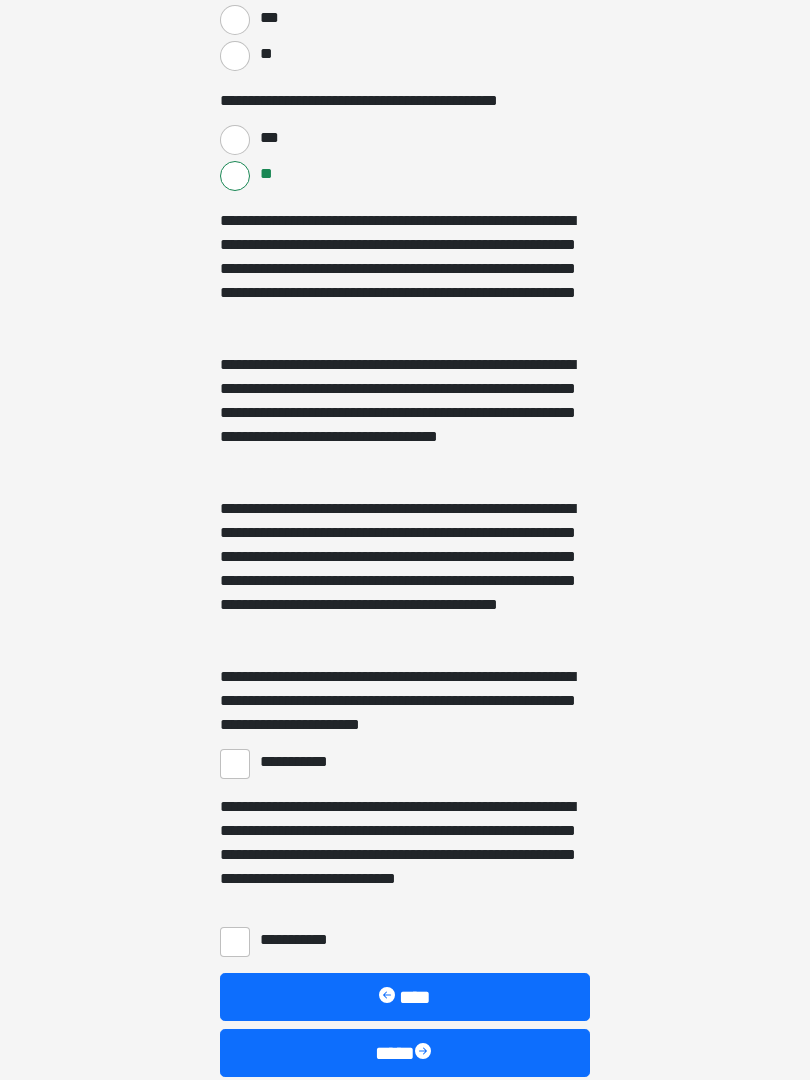 scroll, scrollTop: 1433, scrollLeft: 0, axis: vertical 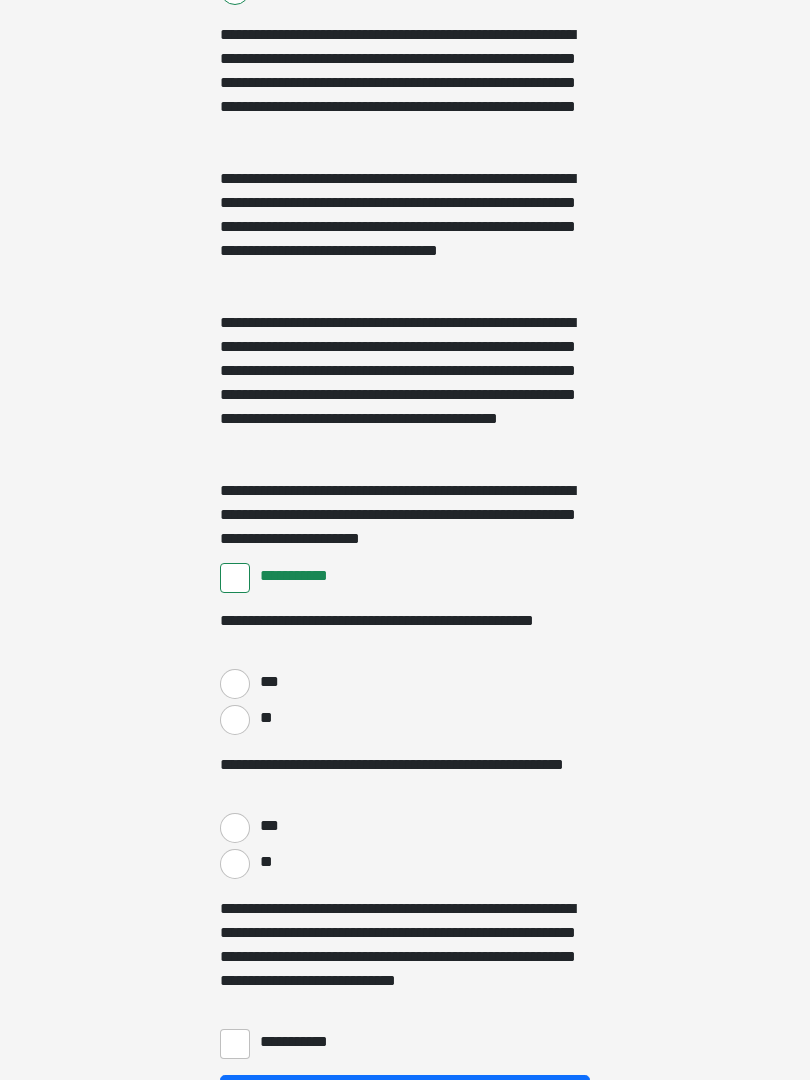 click on "***" at bounding box center (235, 684) 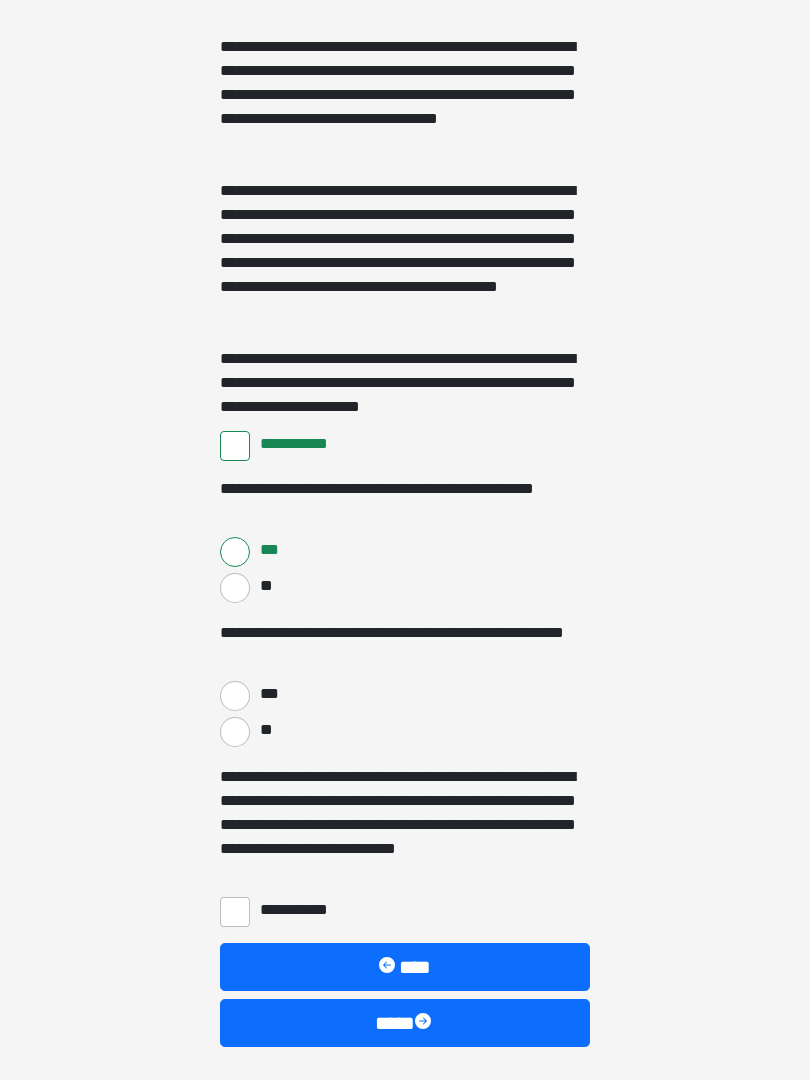 scroll, scrollTop: 1751, scrollLeft: 0, axis: vertical 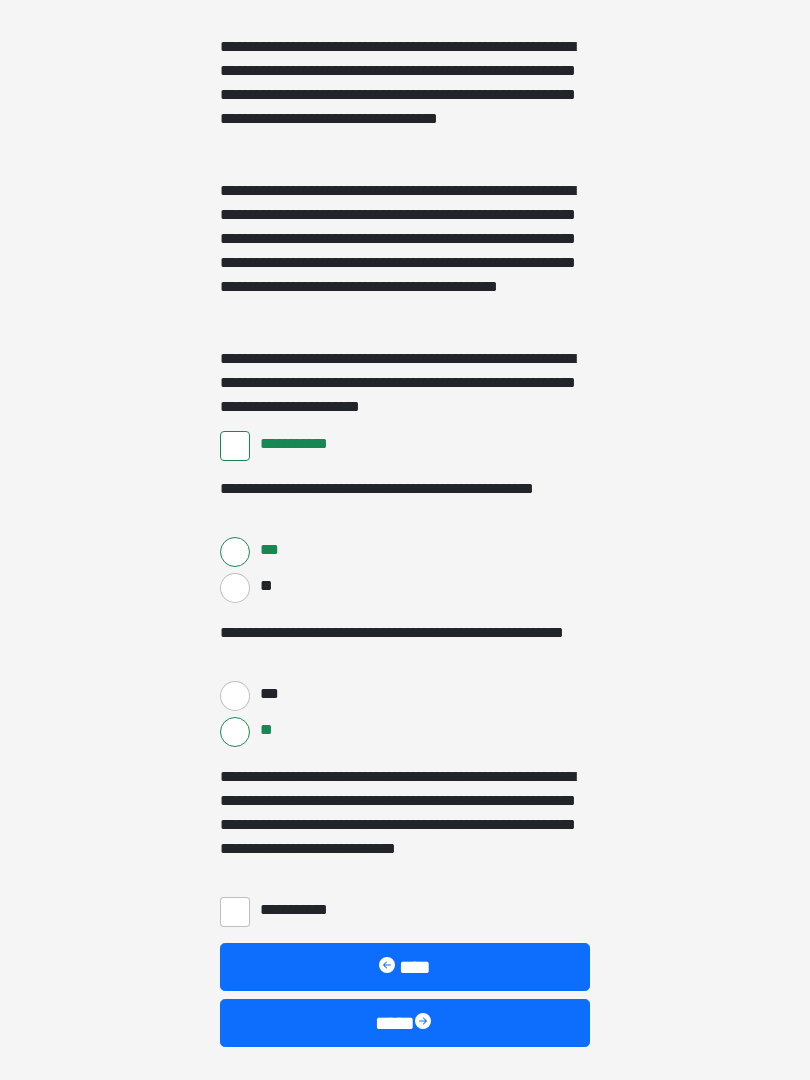 click on "**********" at bounding box center [235, 912] 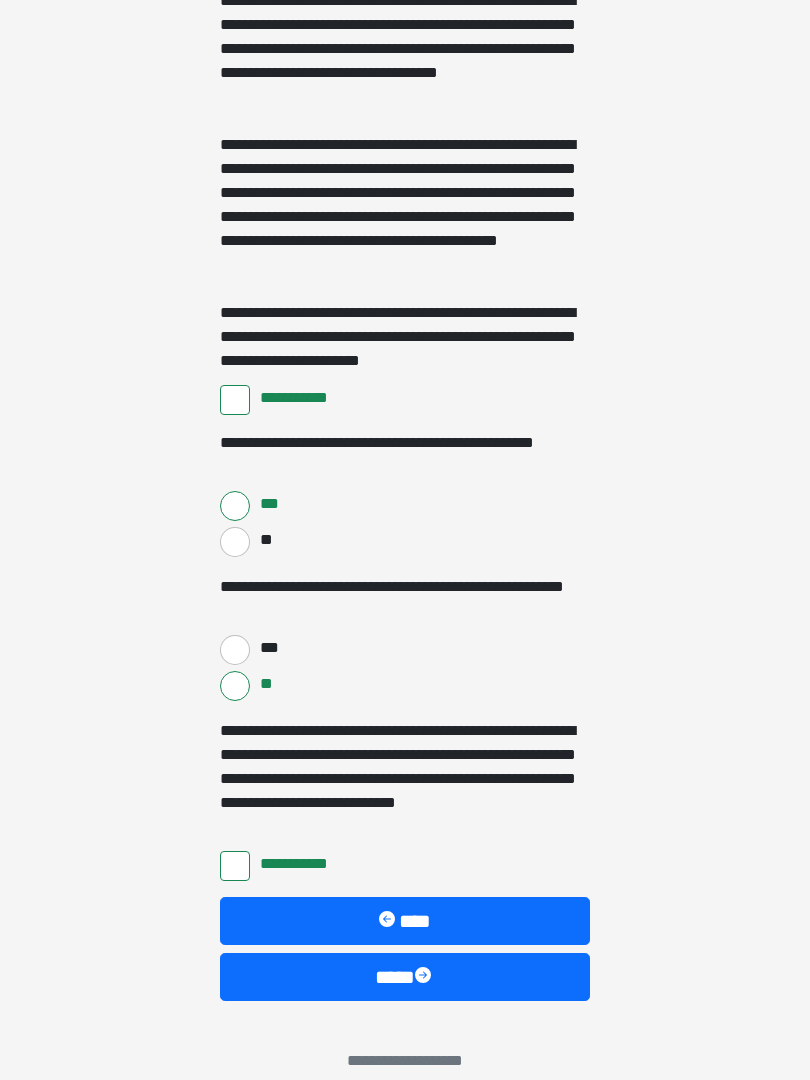 scroll, scrollTop: 1821, scrollLeft: 0, axis: vertical 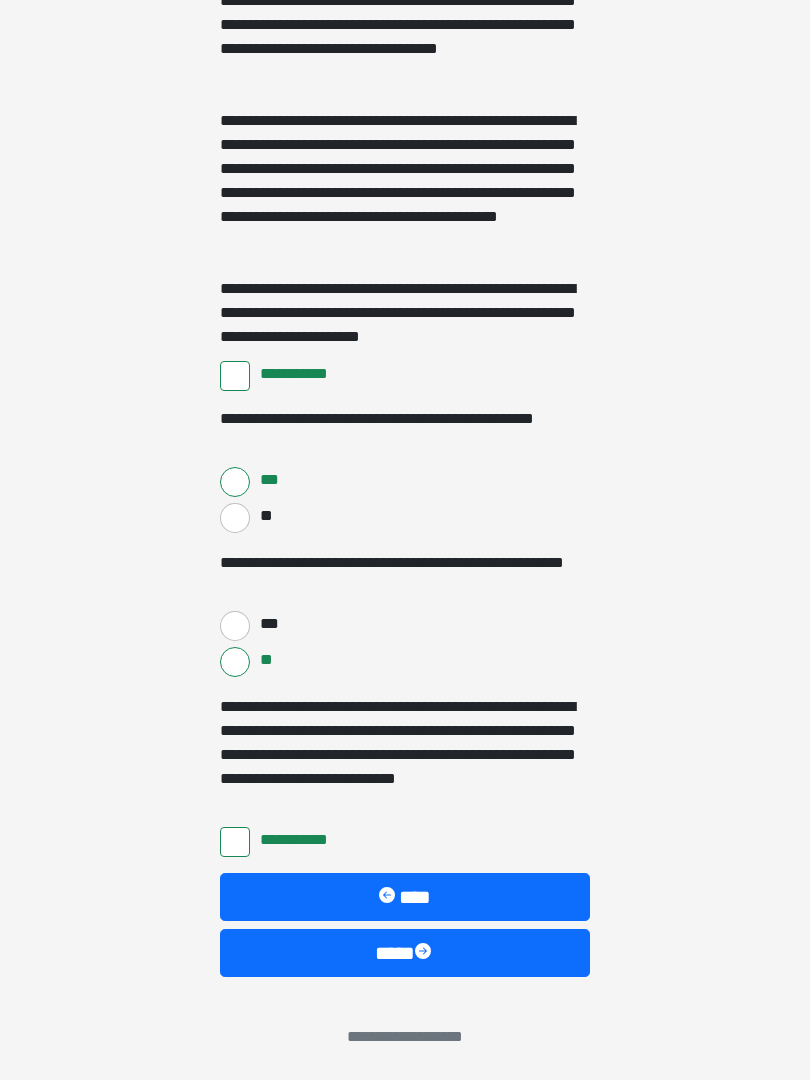 click on "****" at bounding box center [405, 953] 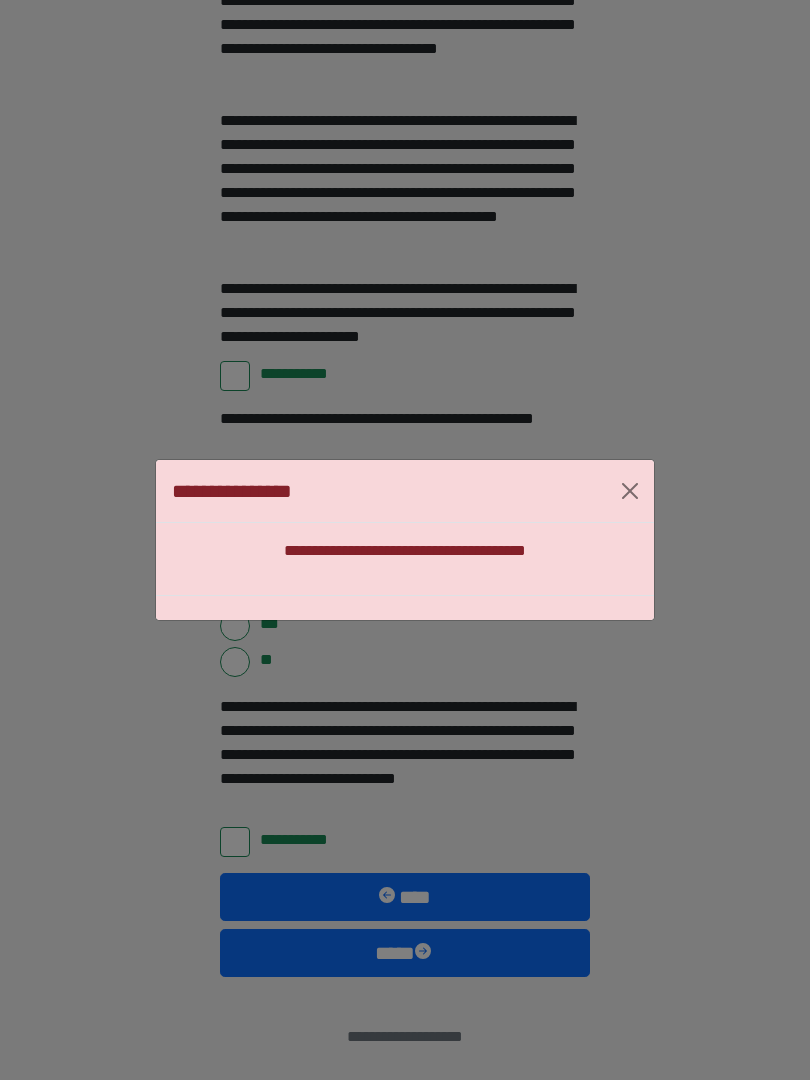click at bounding box center (630, 491) 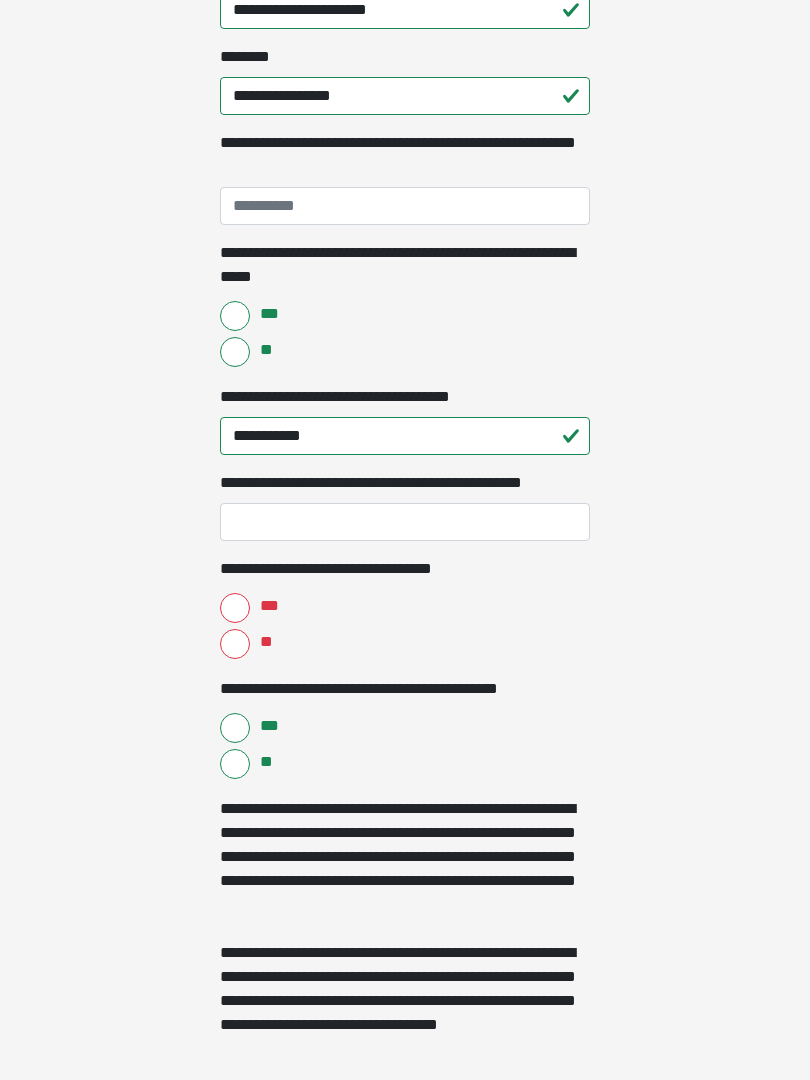 scroll, scrollTop: 803, scrollLeft: 0, axis: vertical 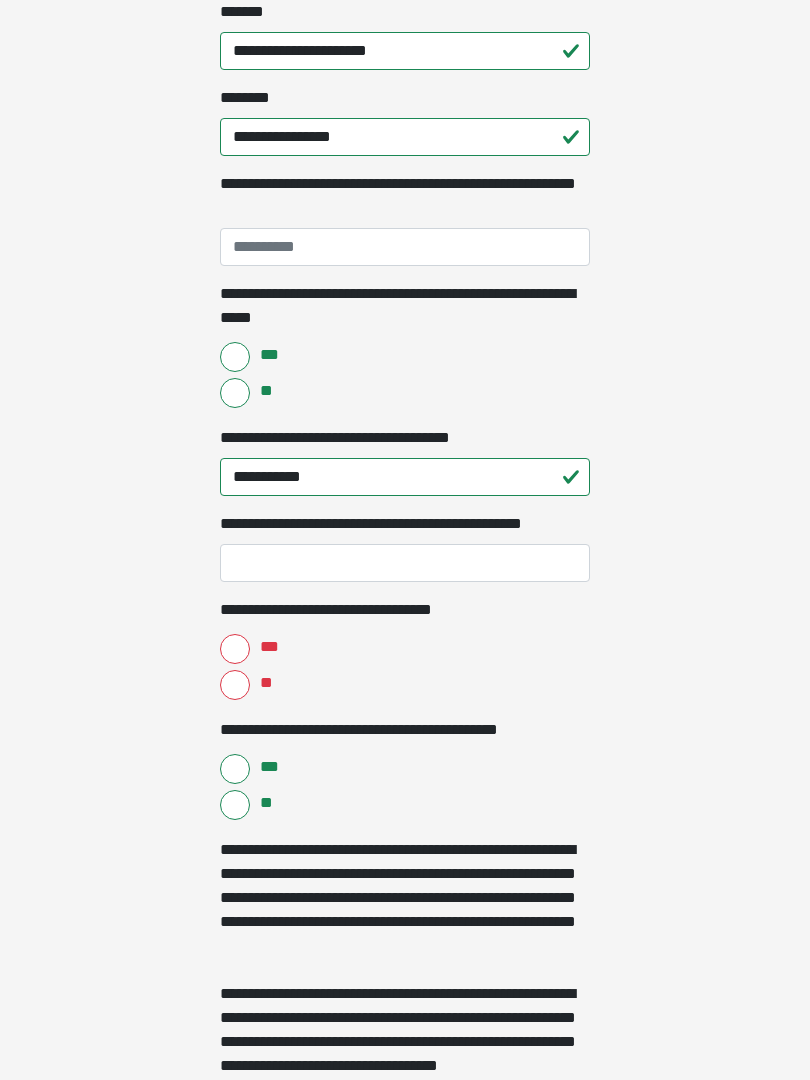 click on "**" at bounding box center [235, 686] 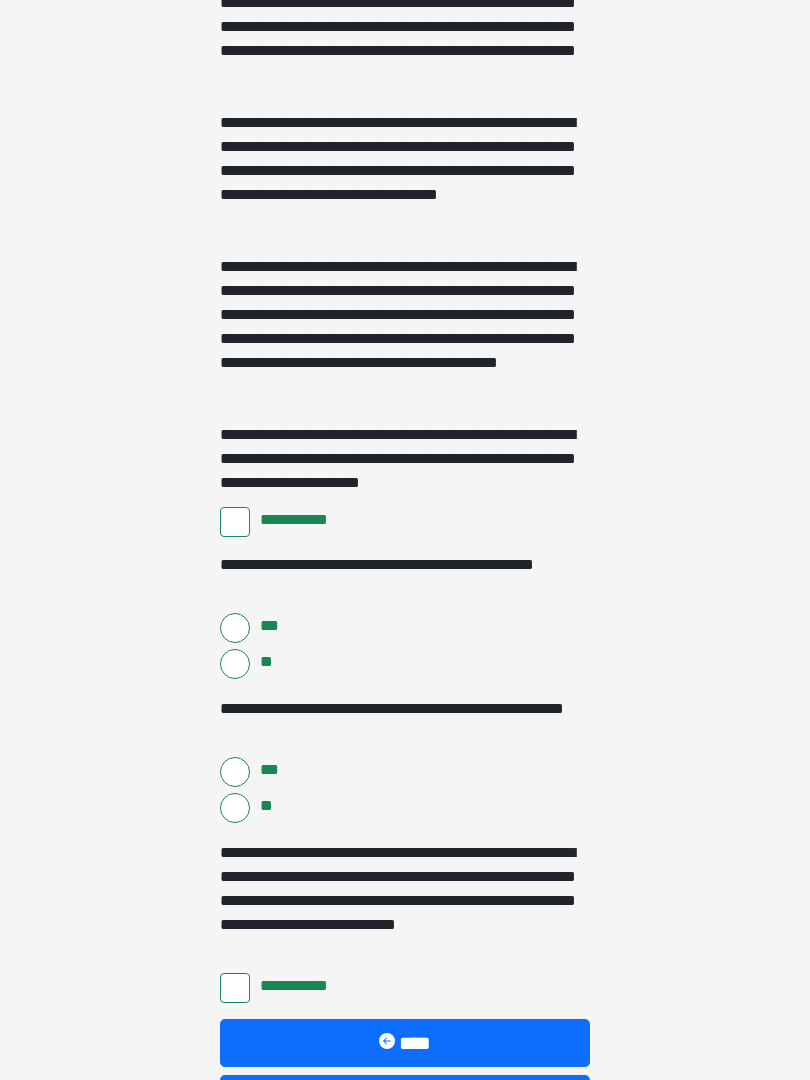scroll, scrollTop: 1821, scrollLeft: 0, axis: vertical 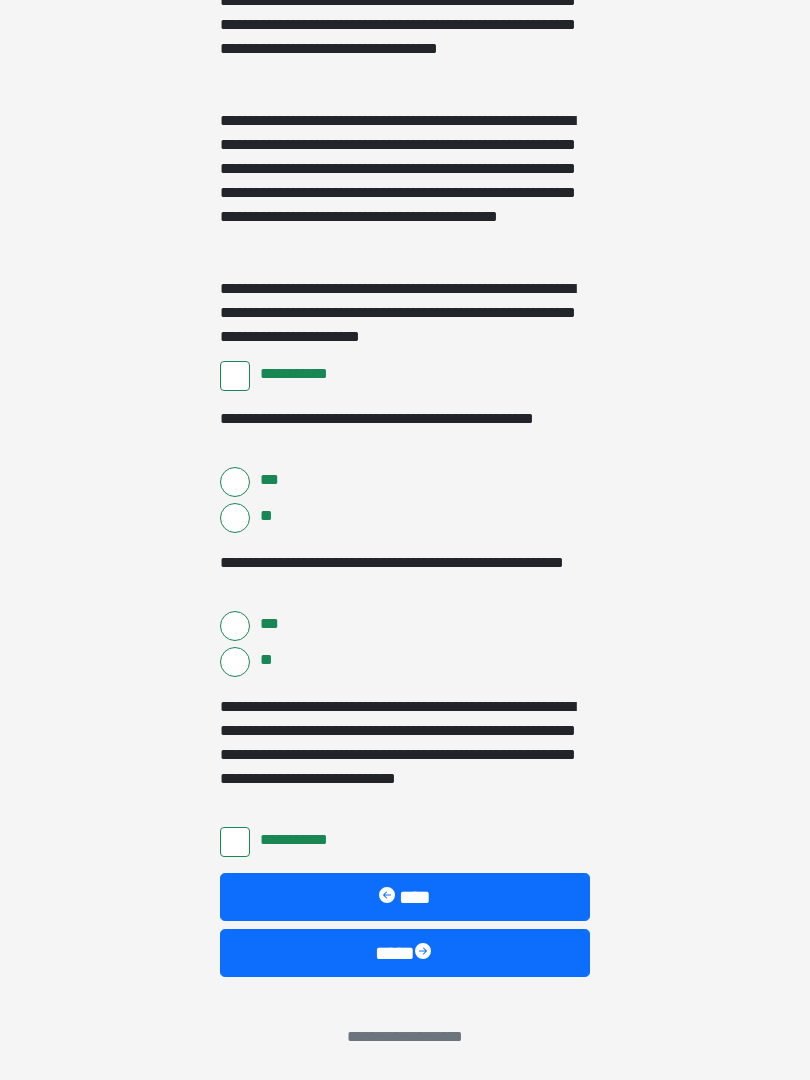click on "****" at bounding box center (405, 953) 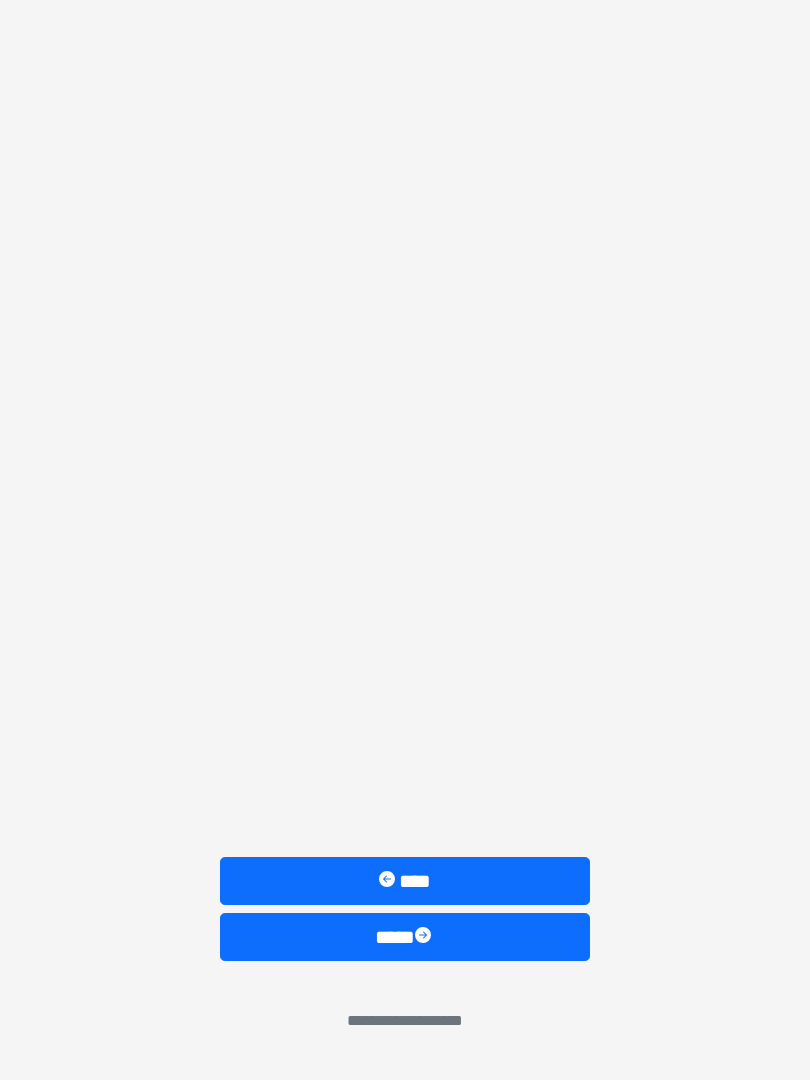 scroll, scrollTop: 0, scrollLeft: 0, axis: both 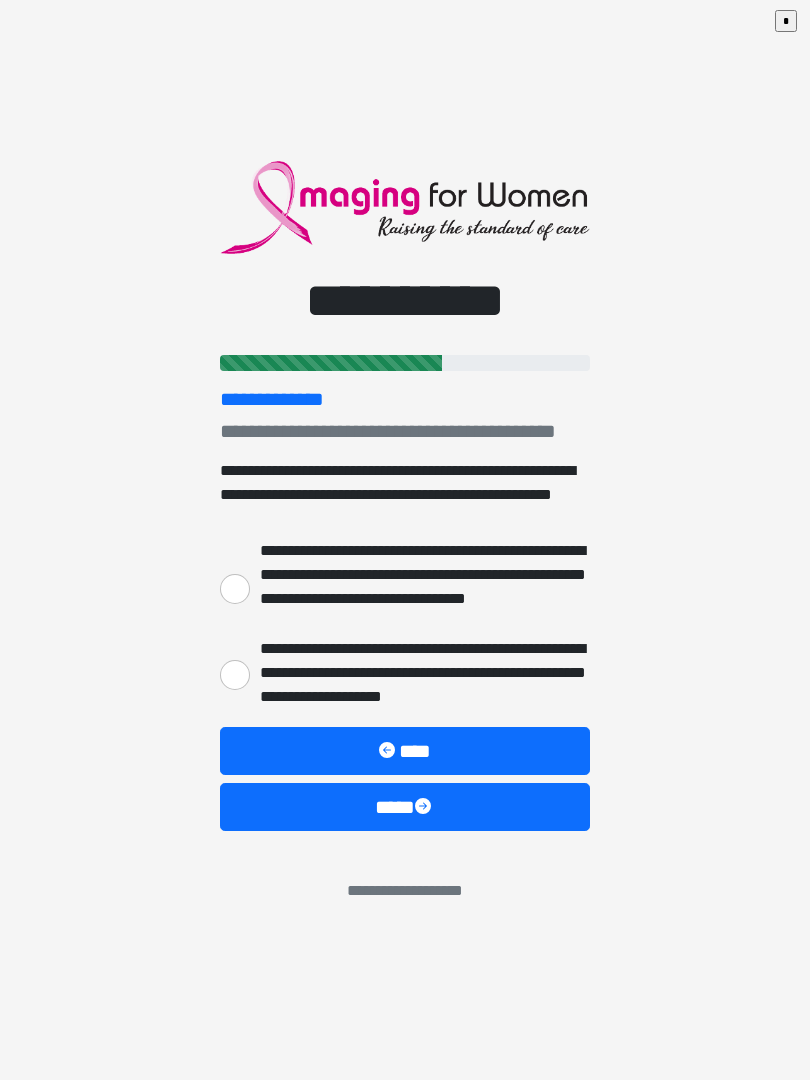 click on "**********" at bounding box center (235, 589) 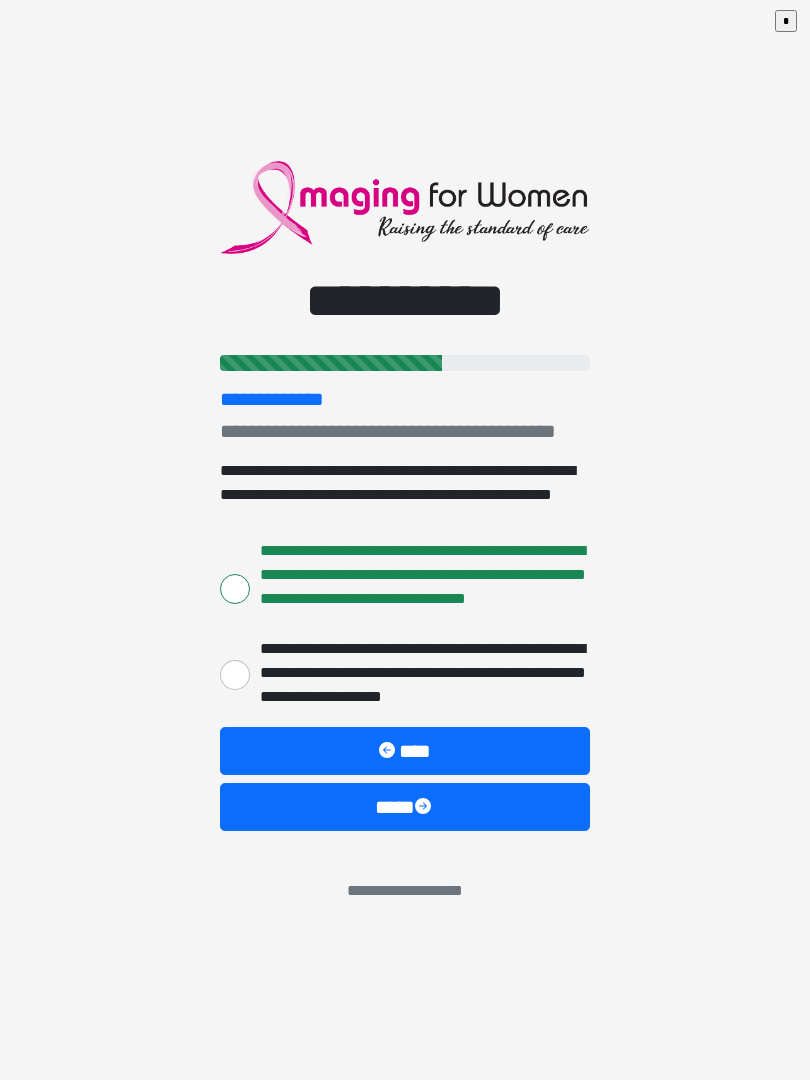 click on "****" at bounding box center [405, 807] 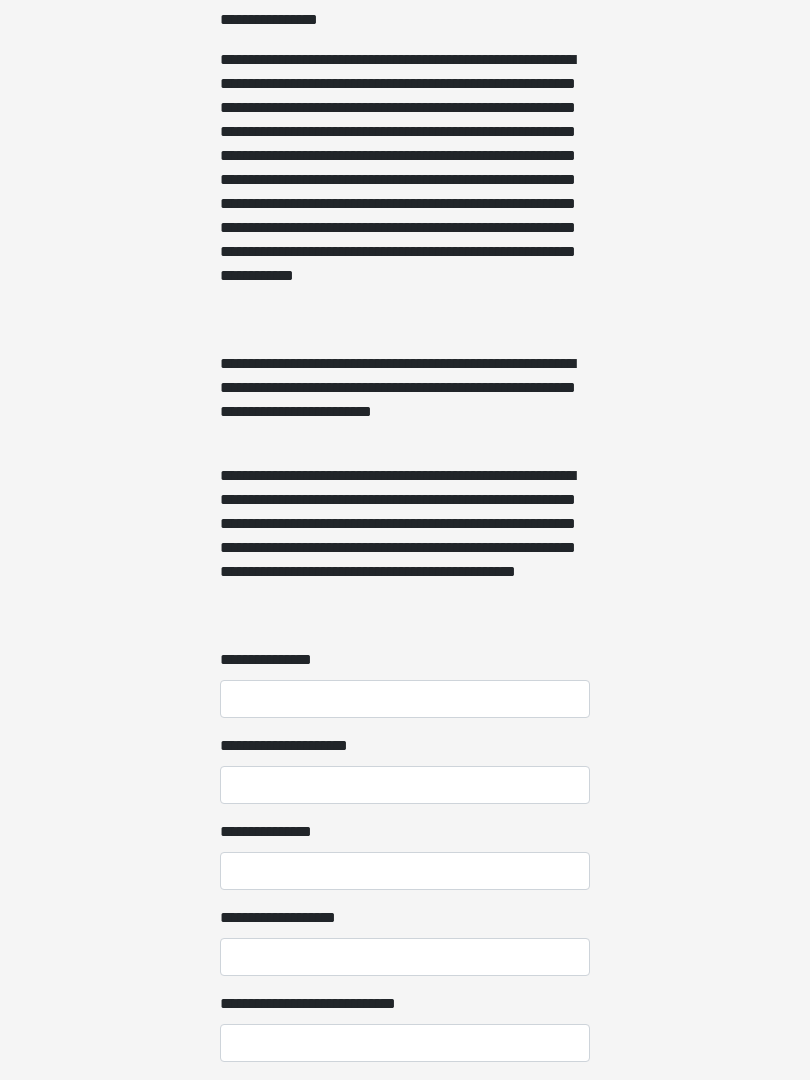 scroll, scrollTop: 1090, scrollLeft: 0, axis: vertical 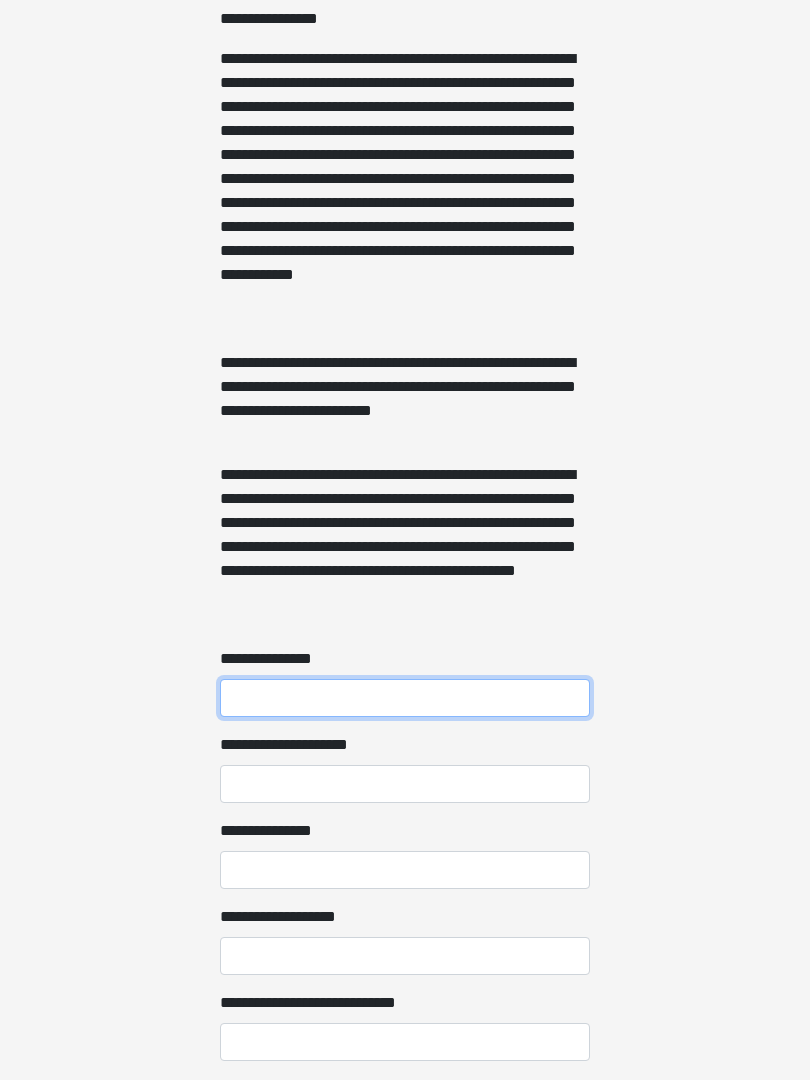 click on "**********" at bounding box center [405, 699] 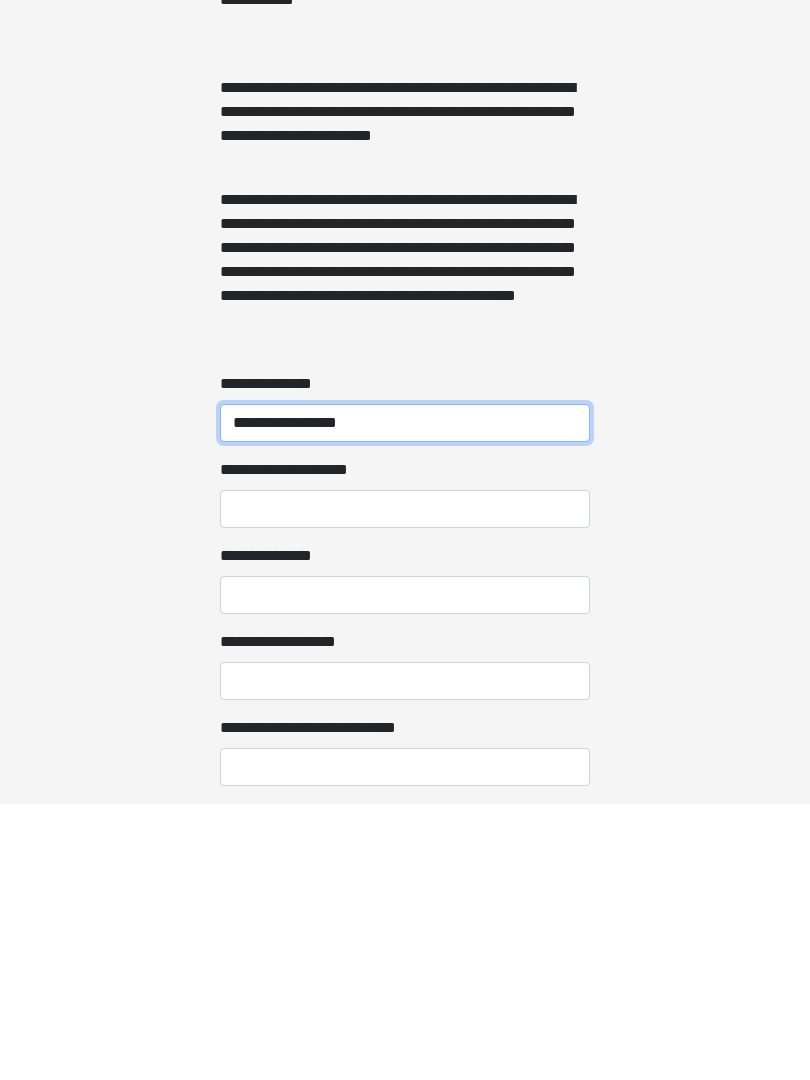 click on "**********" at bounding box center [405, 699] 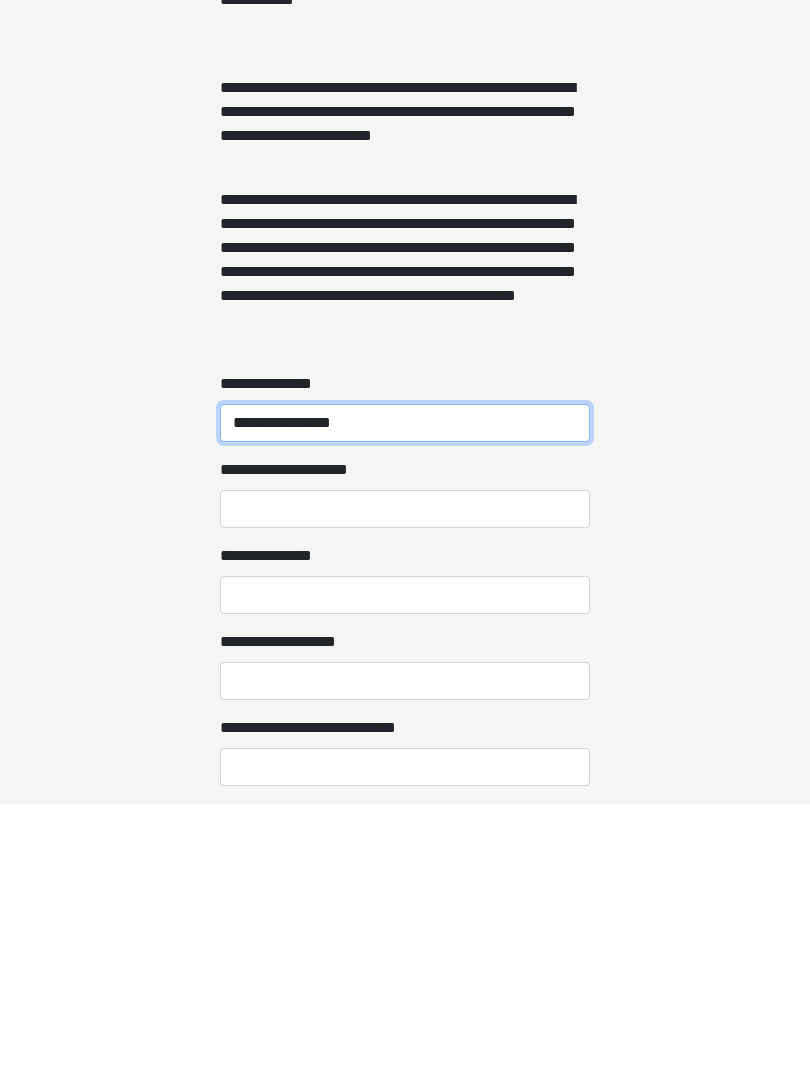 type on "**********" 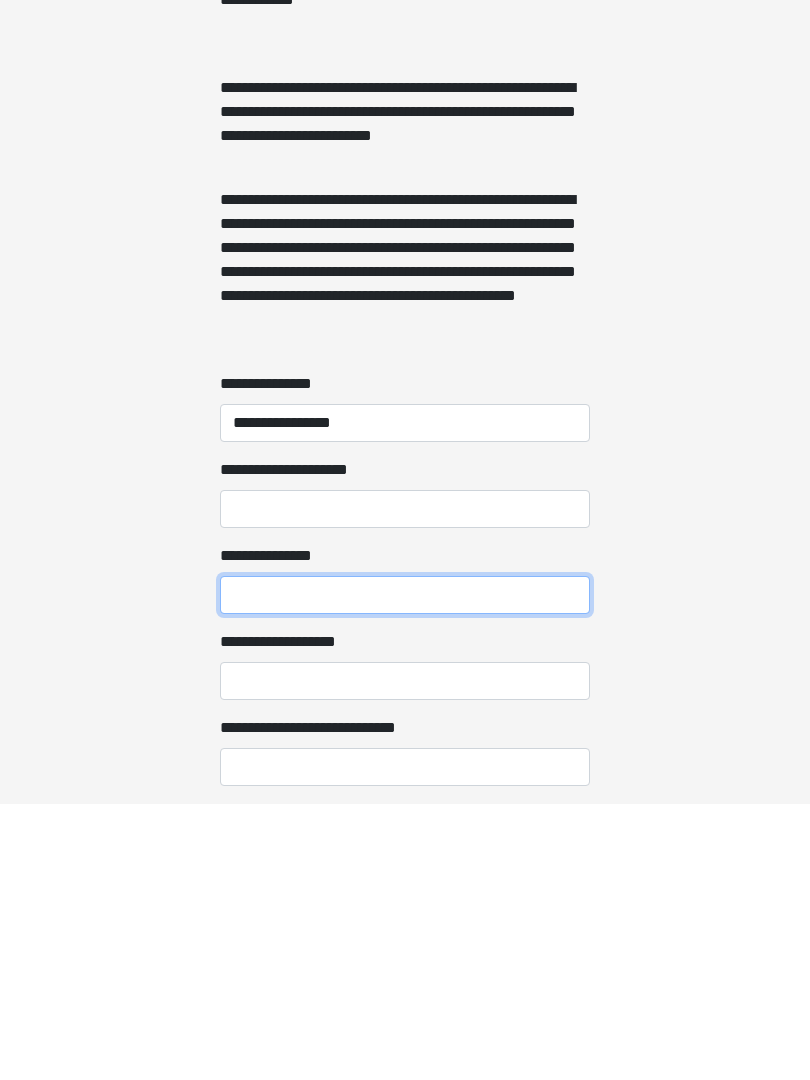 click on "**********" at bounding box center [405, 871] 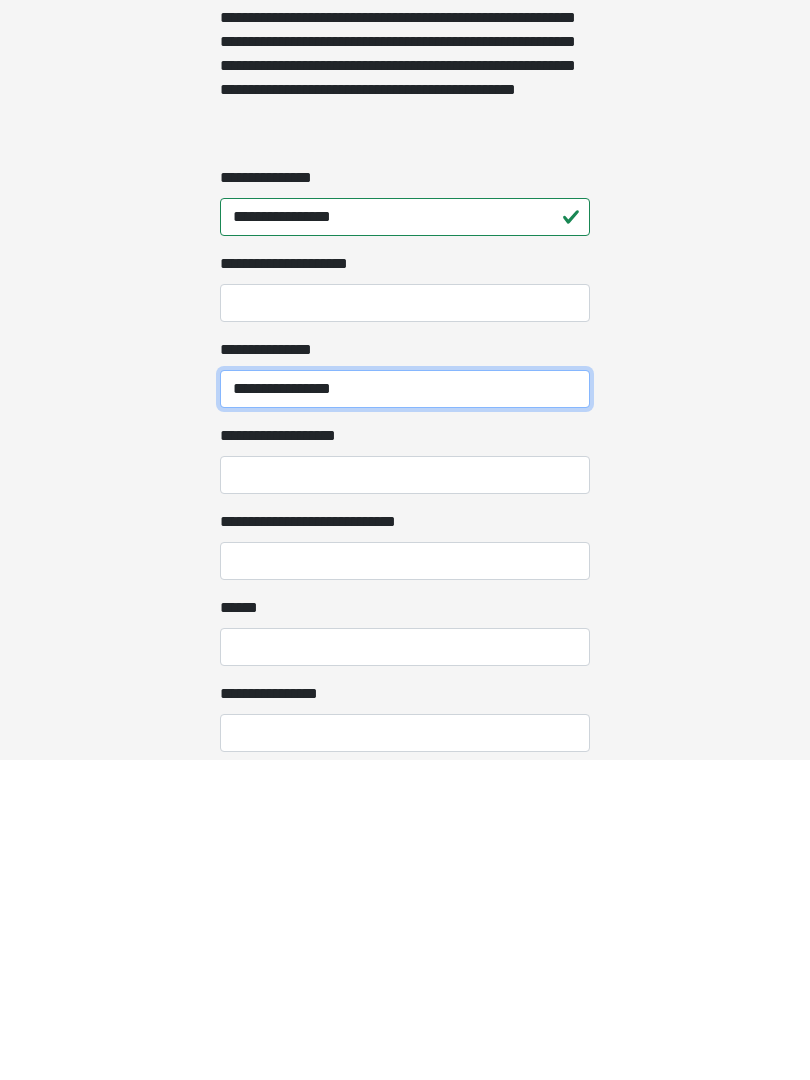 scroll, scrollTop: 1261, scrollLeft: 0, axis: vertical 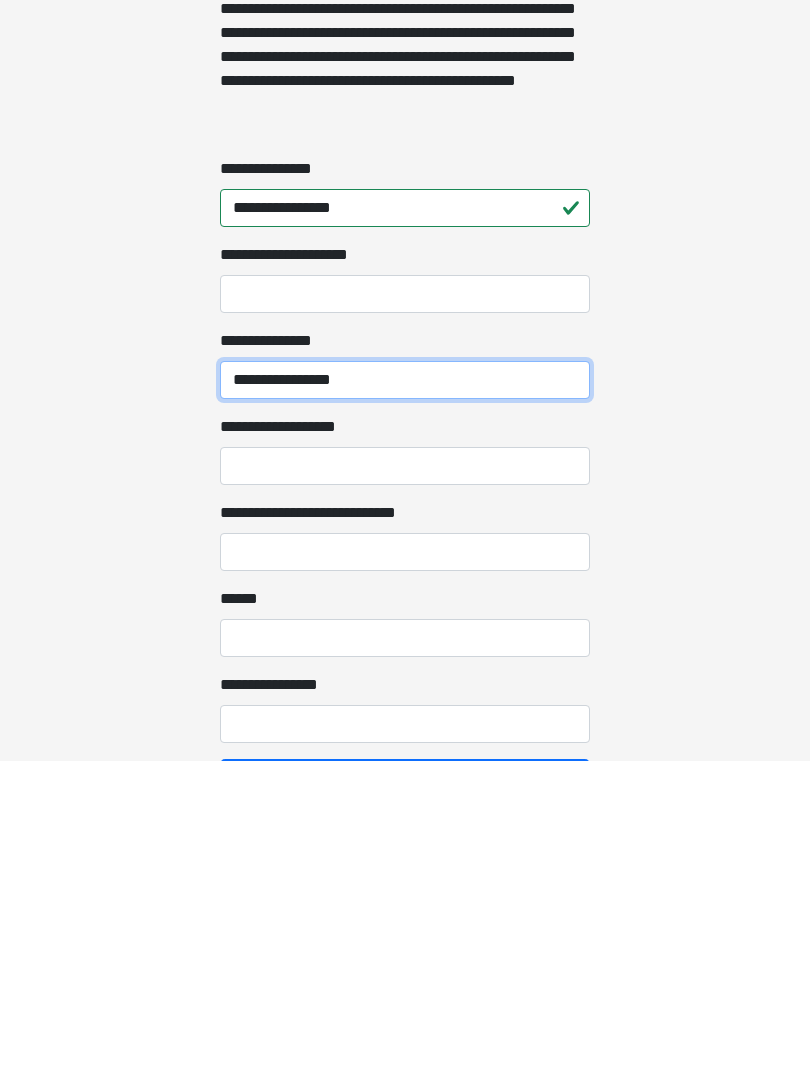 type on "**********" 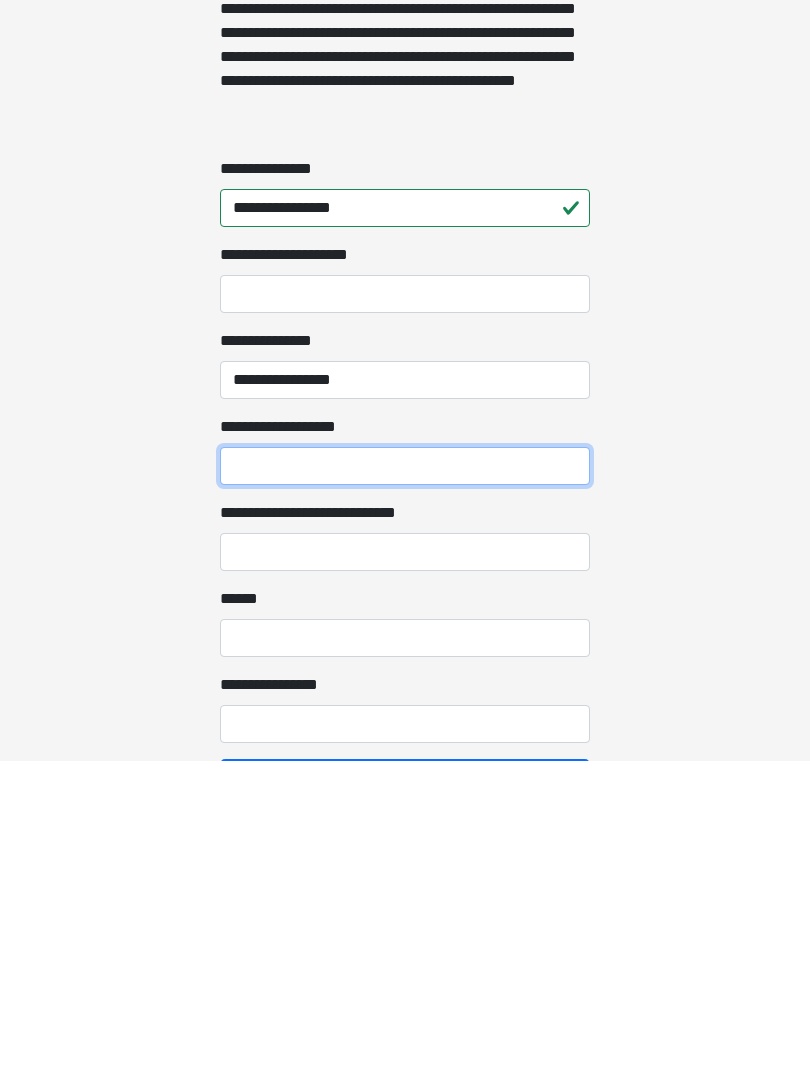 click on "**********" at bounding box center (405, 786) 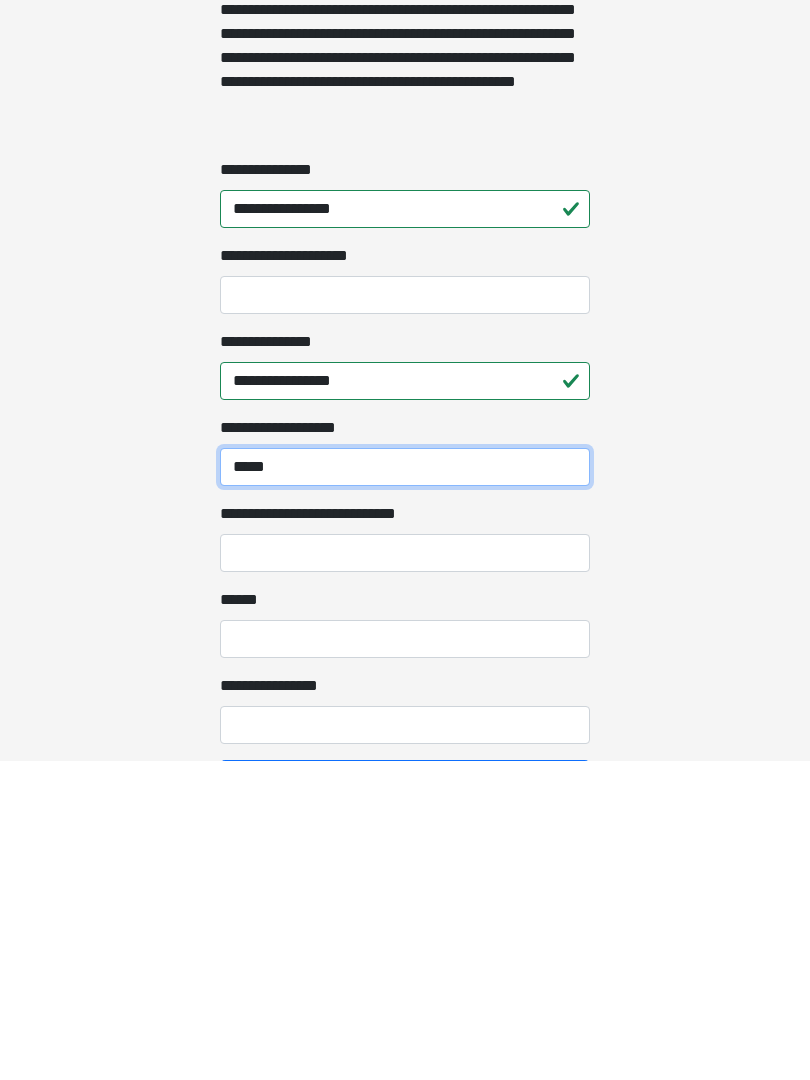 type on "*****" 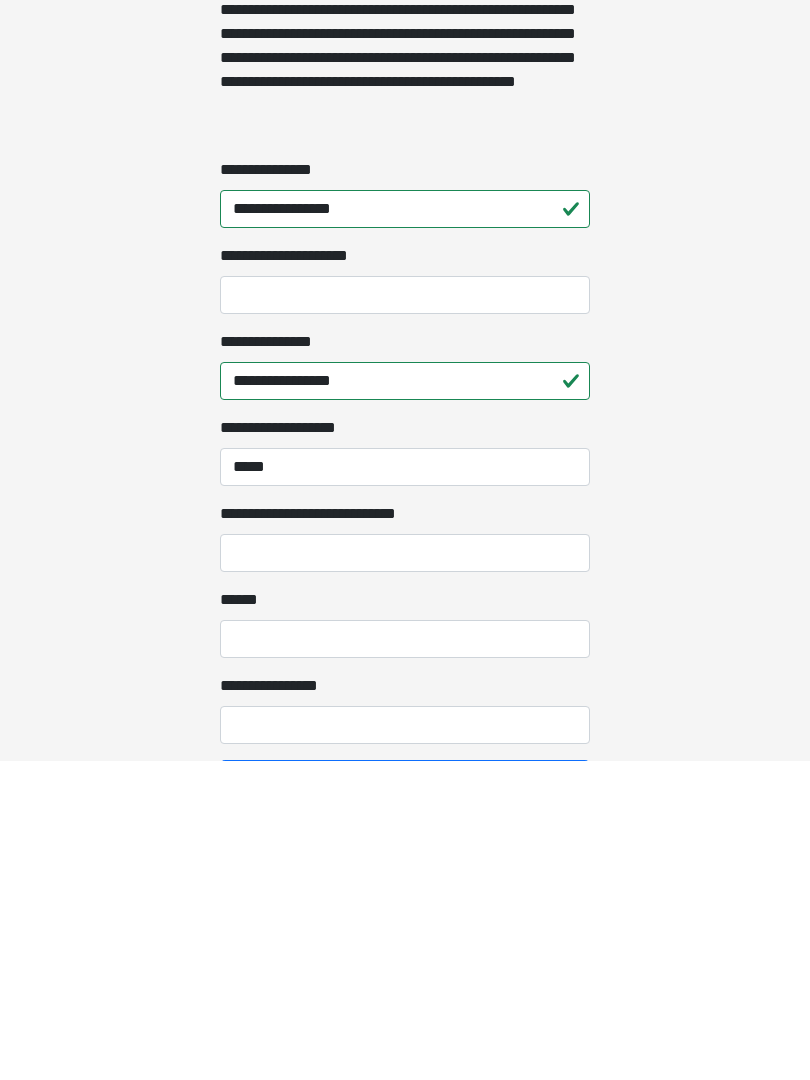 click on "**********" at bounding box center (405, 872) 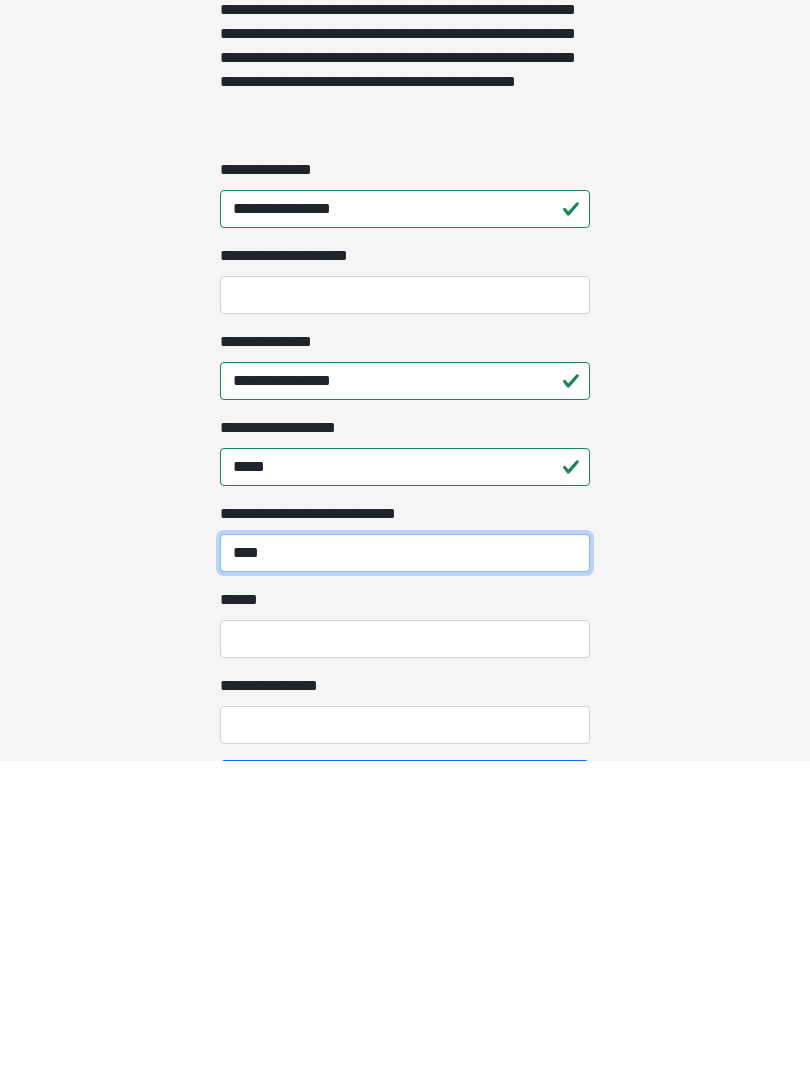type on "****" 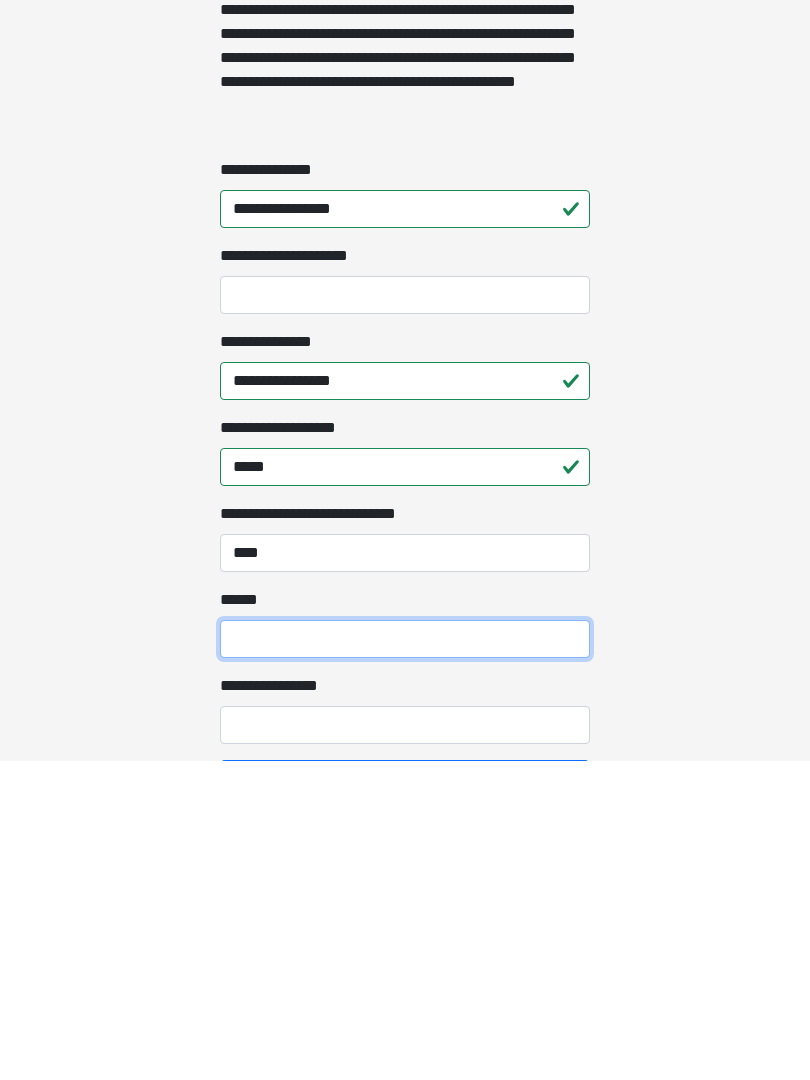 click on "**** *" at bounding box center [405, 958] 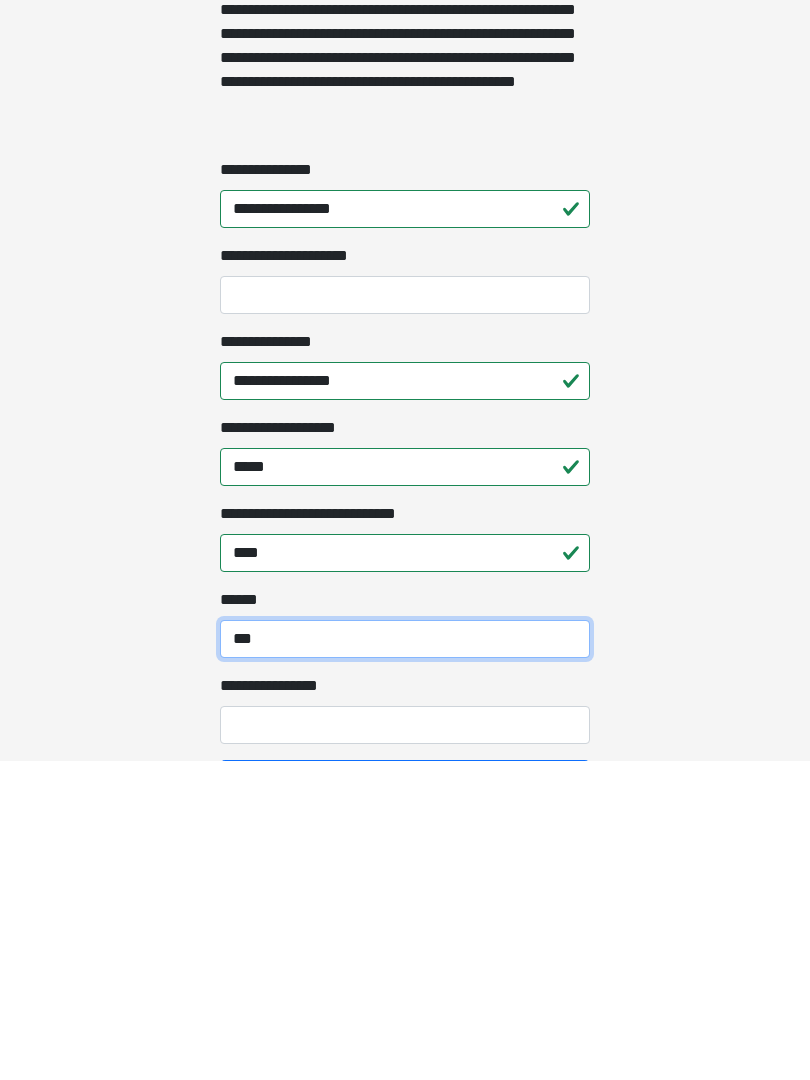 type on "***" 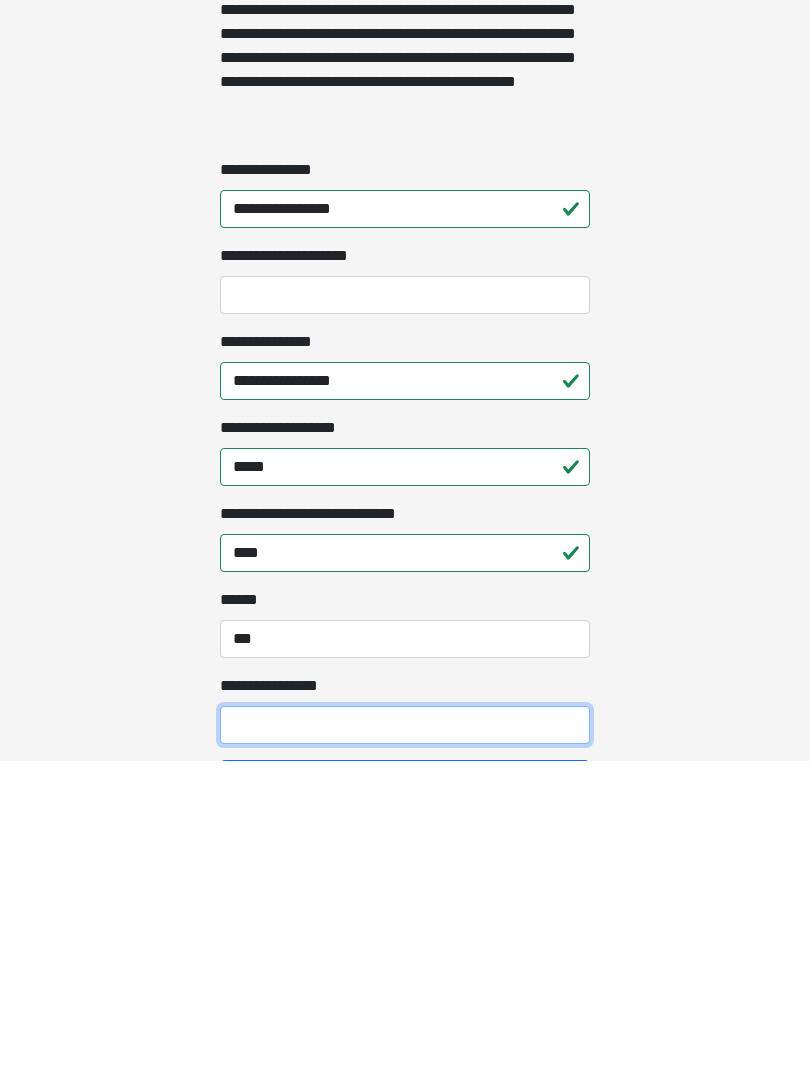 click on "**********" at bounding box center (405, 1044) 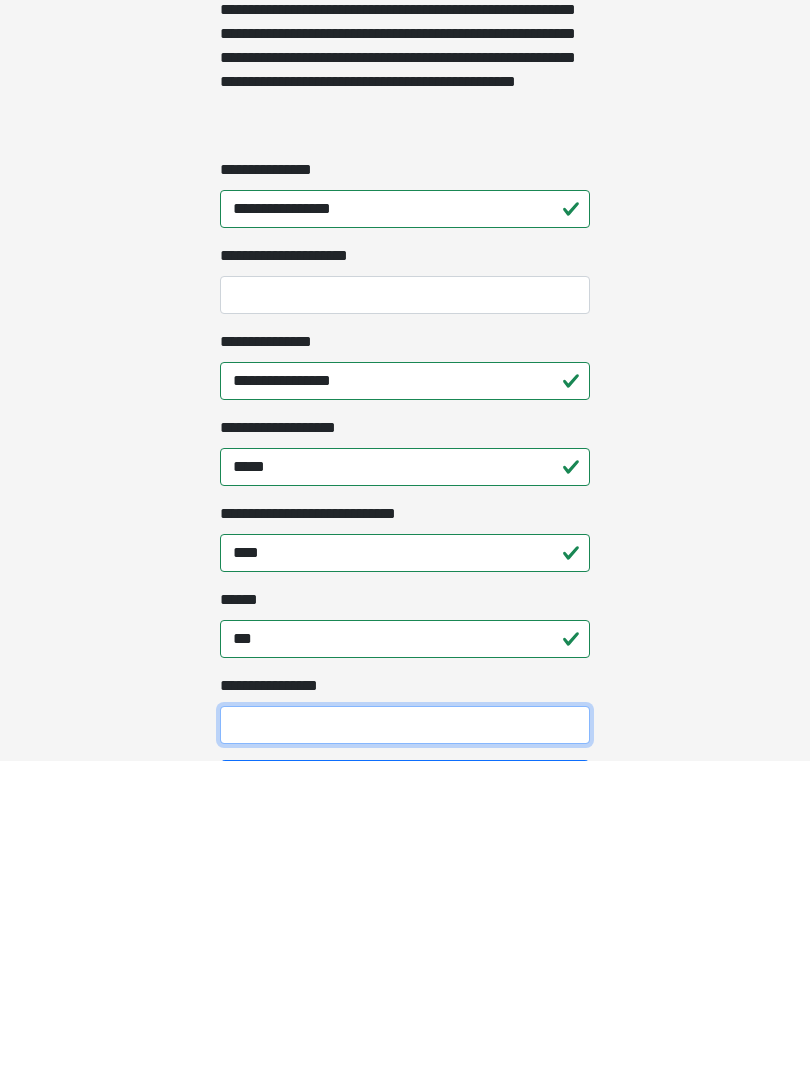 scroll, scrollTop: 1467, scrollLeft: 0, axis: vertical 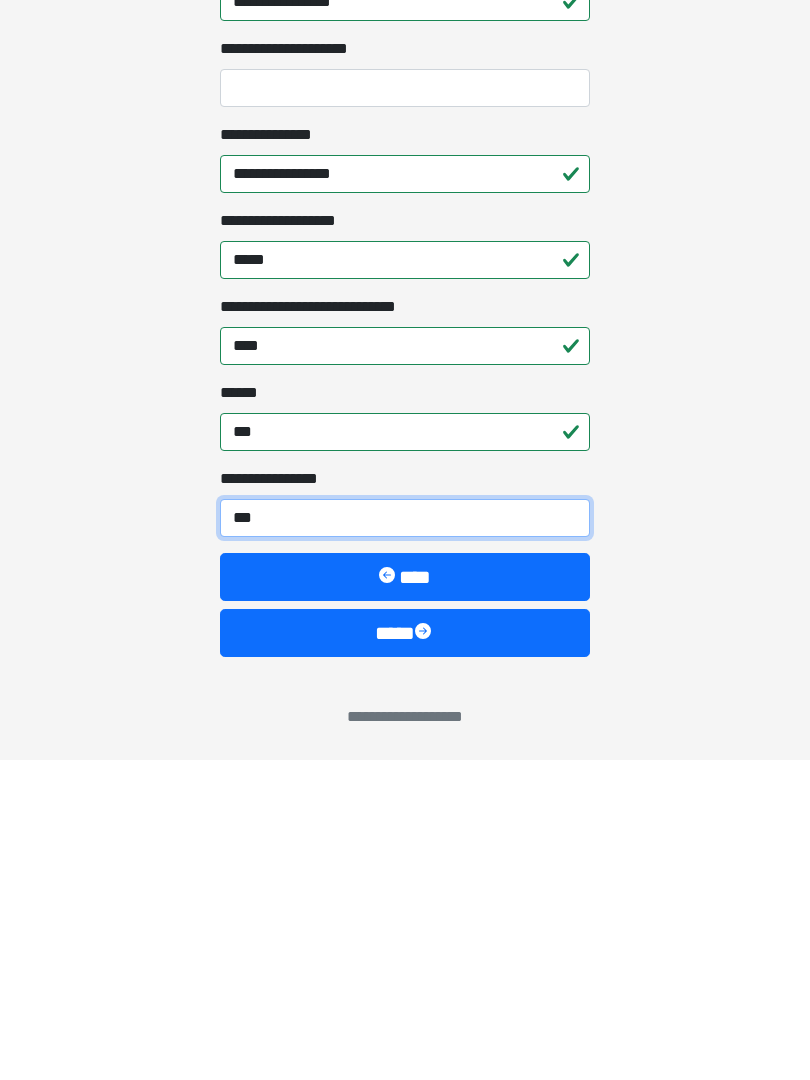 type on "****" 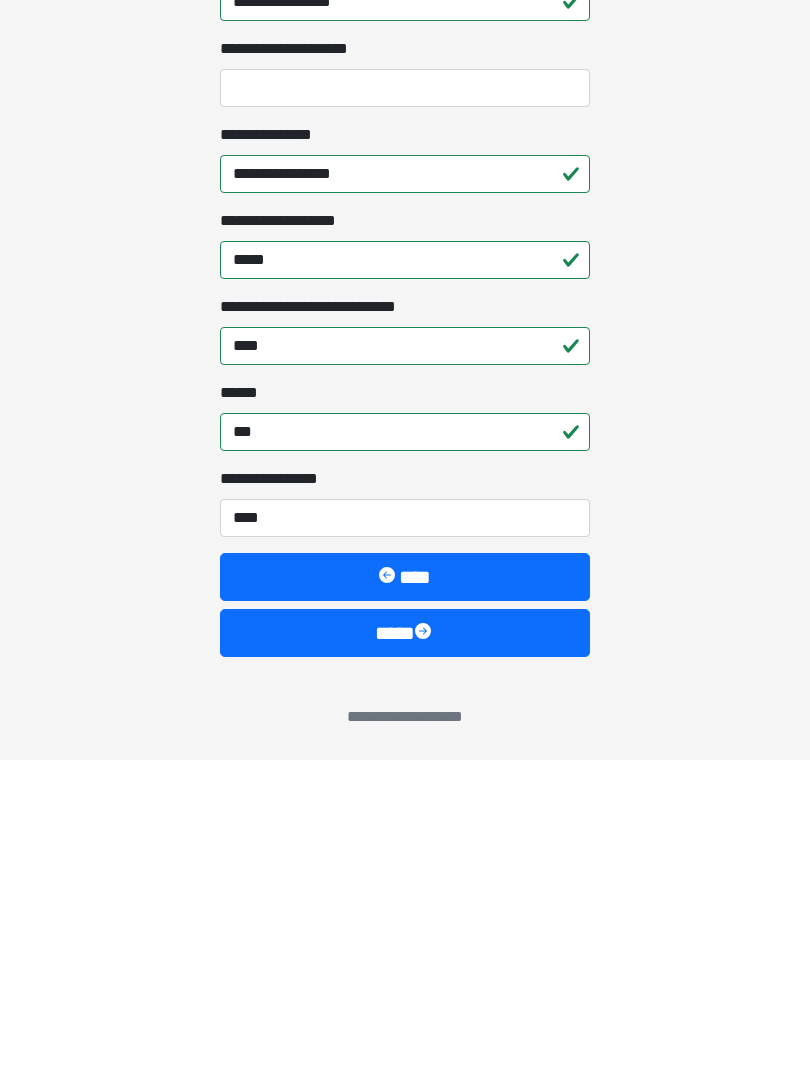 click on "****" at bounding box center [405, 953] 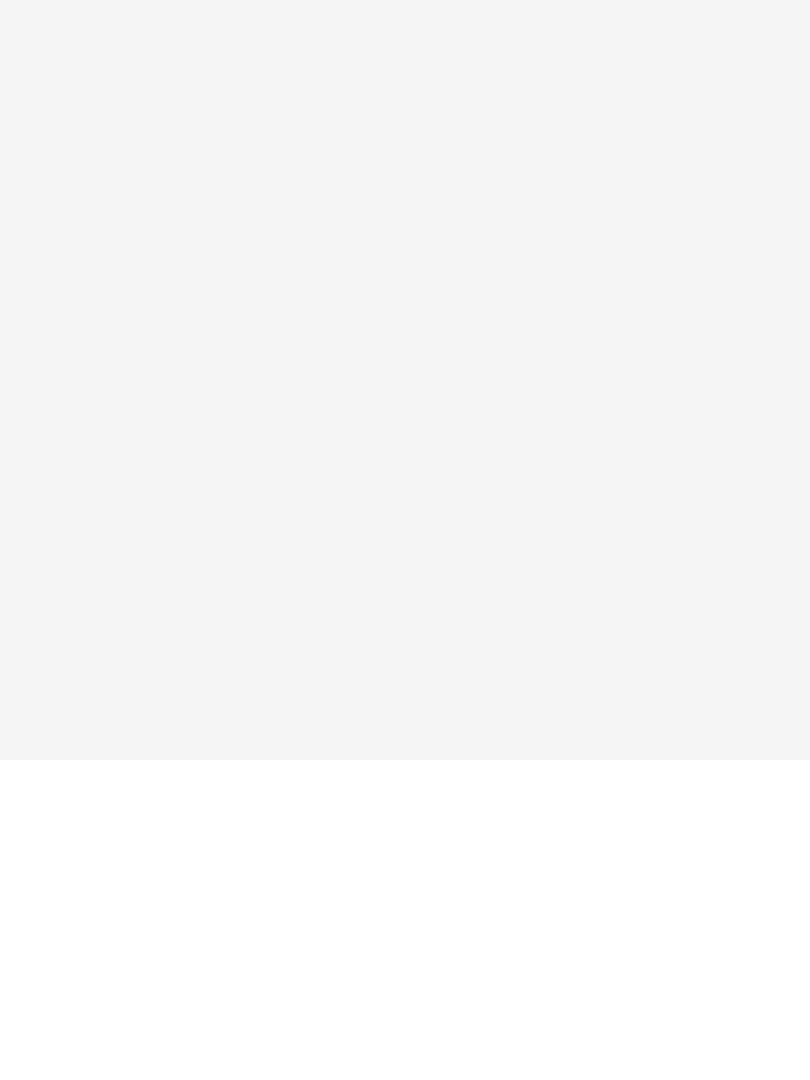 scroll, scrollTop: 0, scrollLeft: 0, axis: both 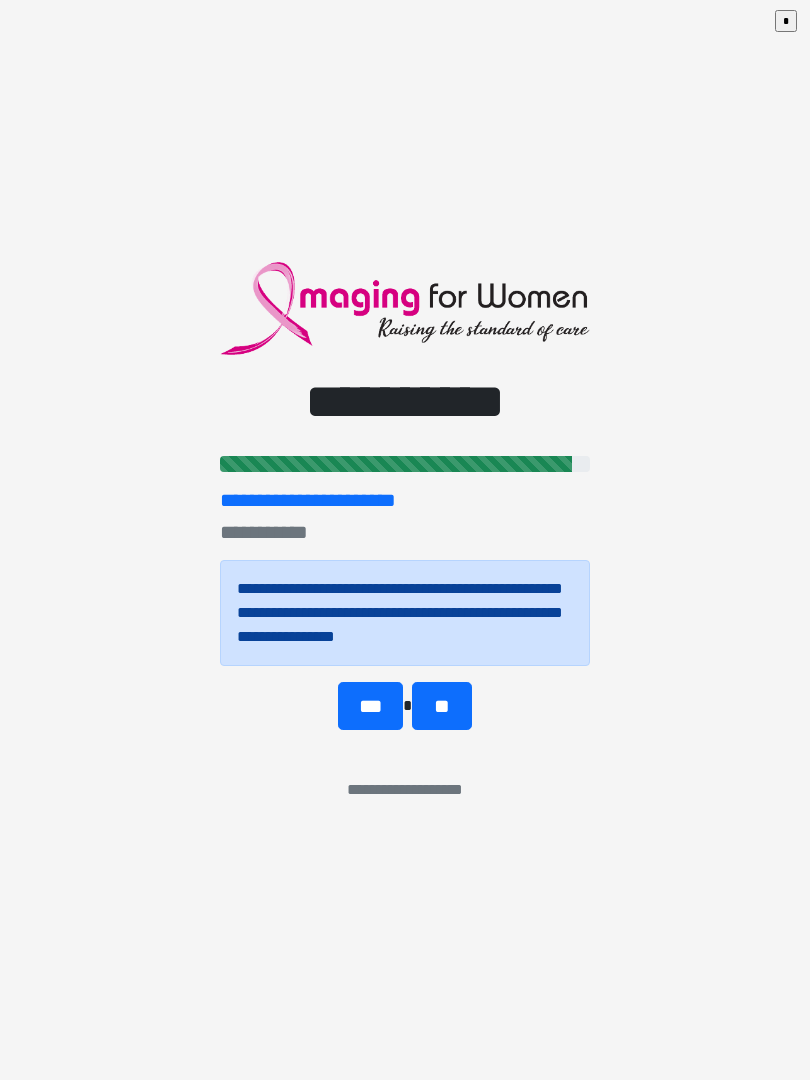 click on "**" at bounding box center [441, 706] 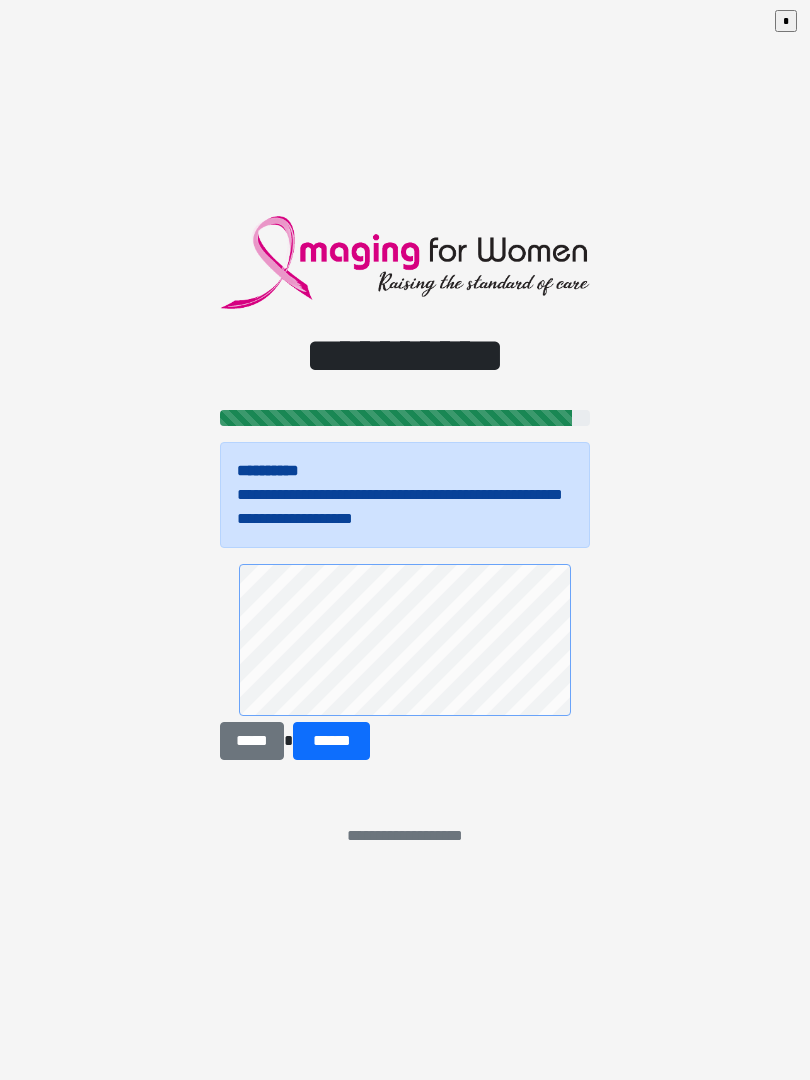 click on "******" at bounding box center [331, 741] 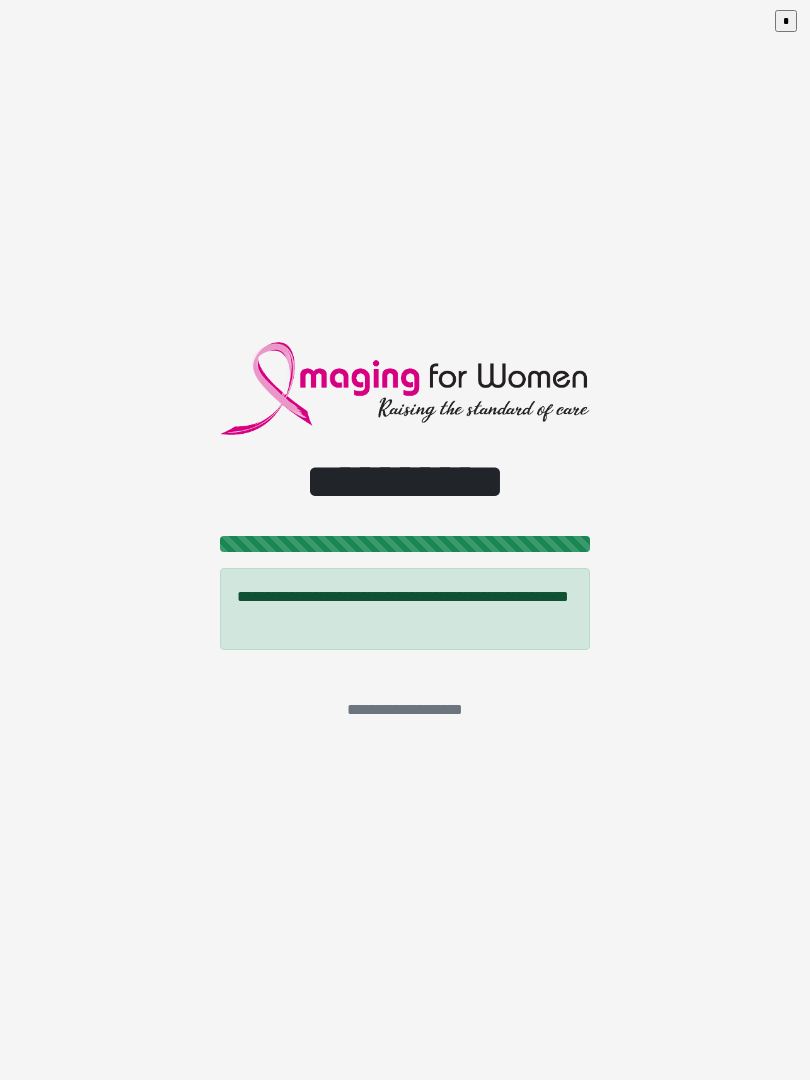 click on "**********" at bounding box center (405, 540) 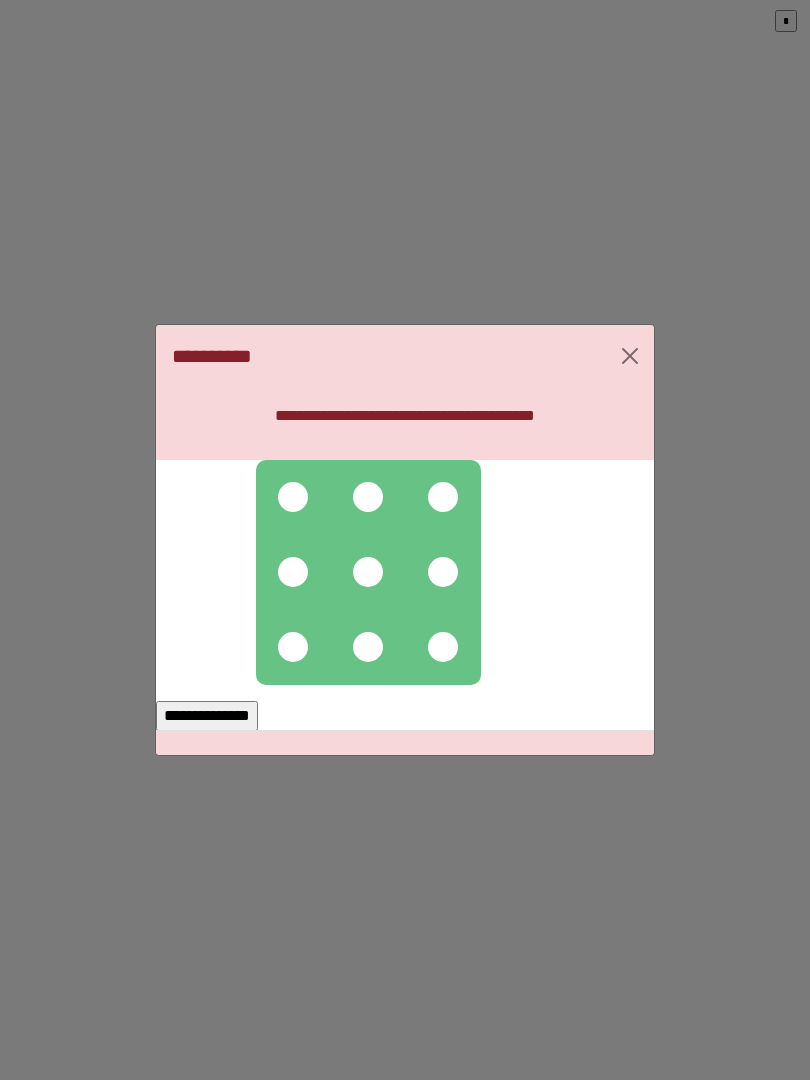 click at bounding box center (293, 497) 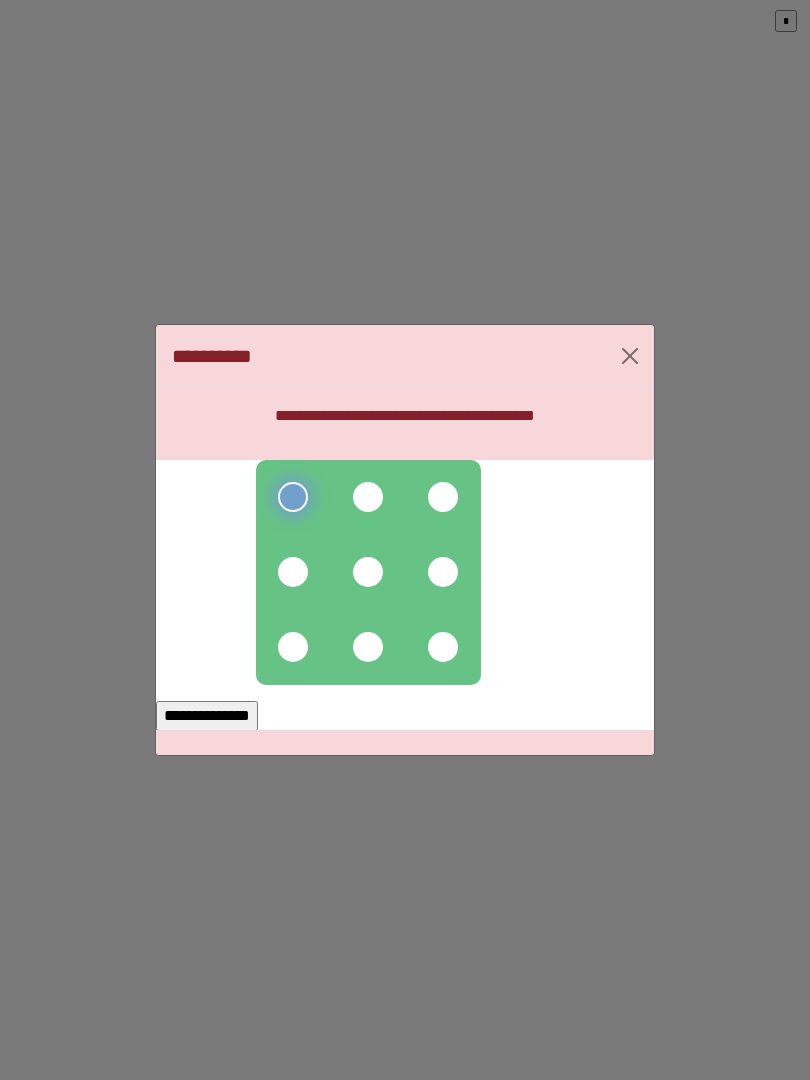 click at bounding box center (368, 497) 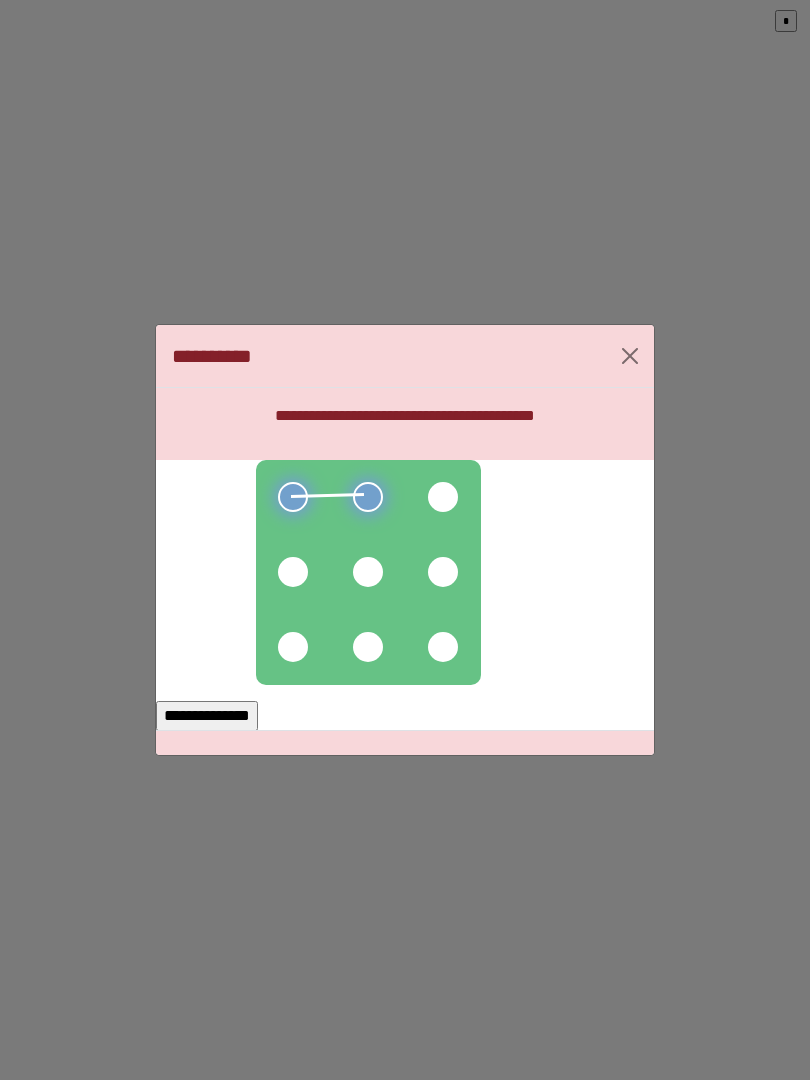 click at bounding box center (443, 497) 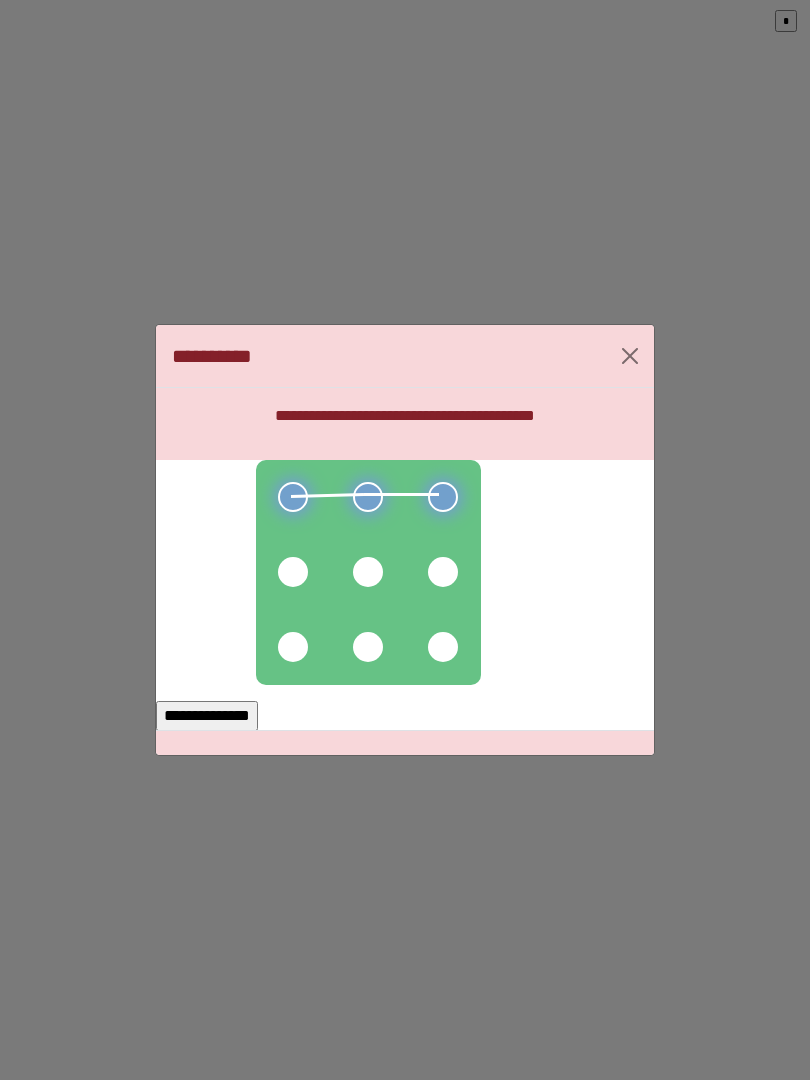 click at bounding box center [443, 572] 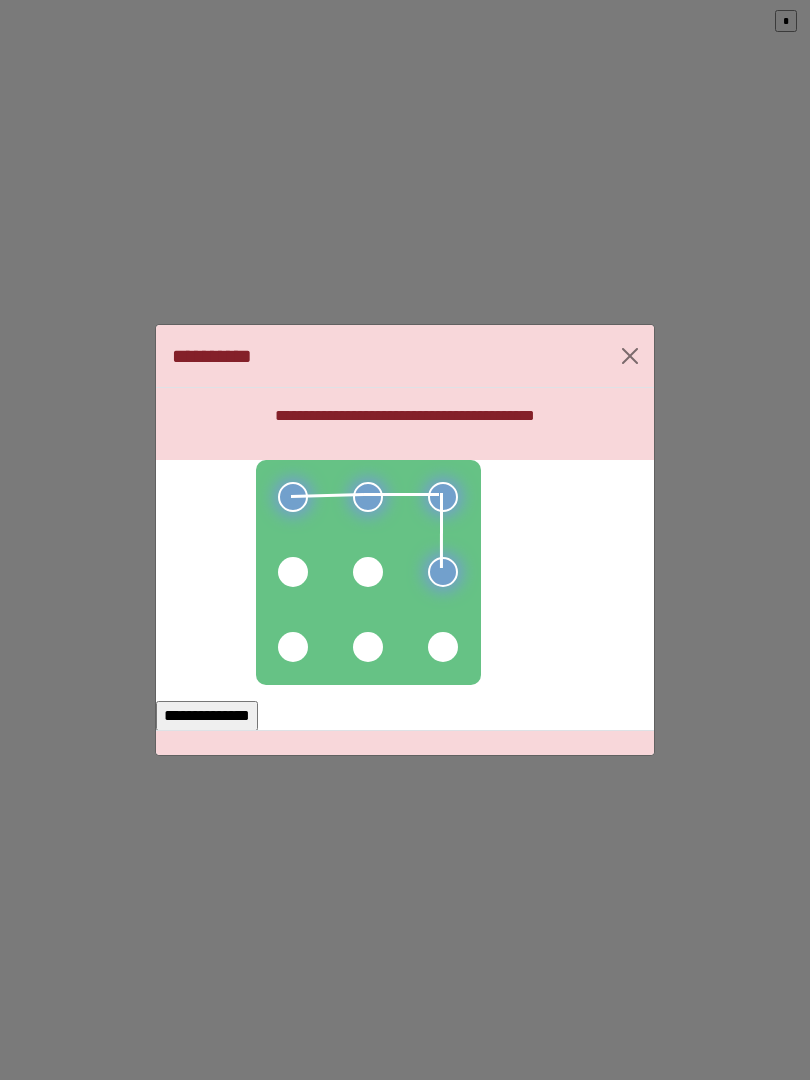 click at bounding box center (368, 572) 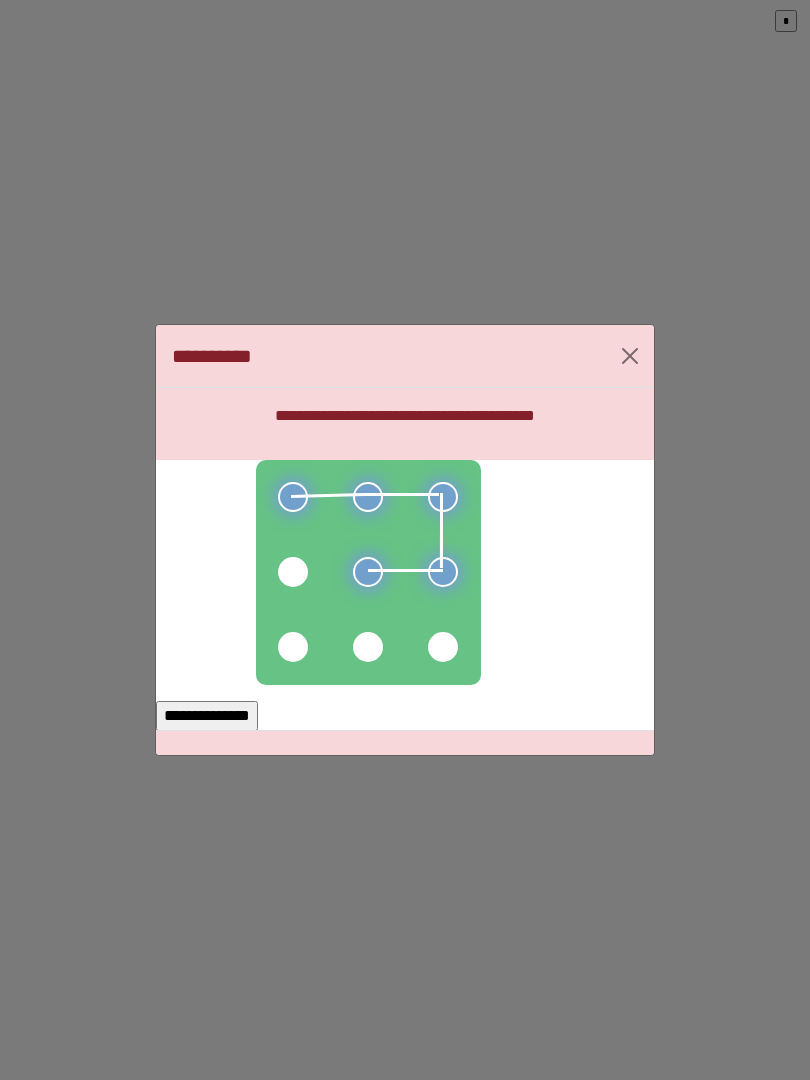 click at bounding box center (293, 572) 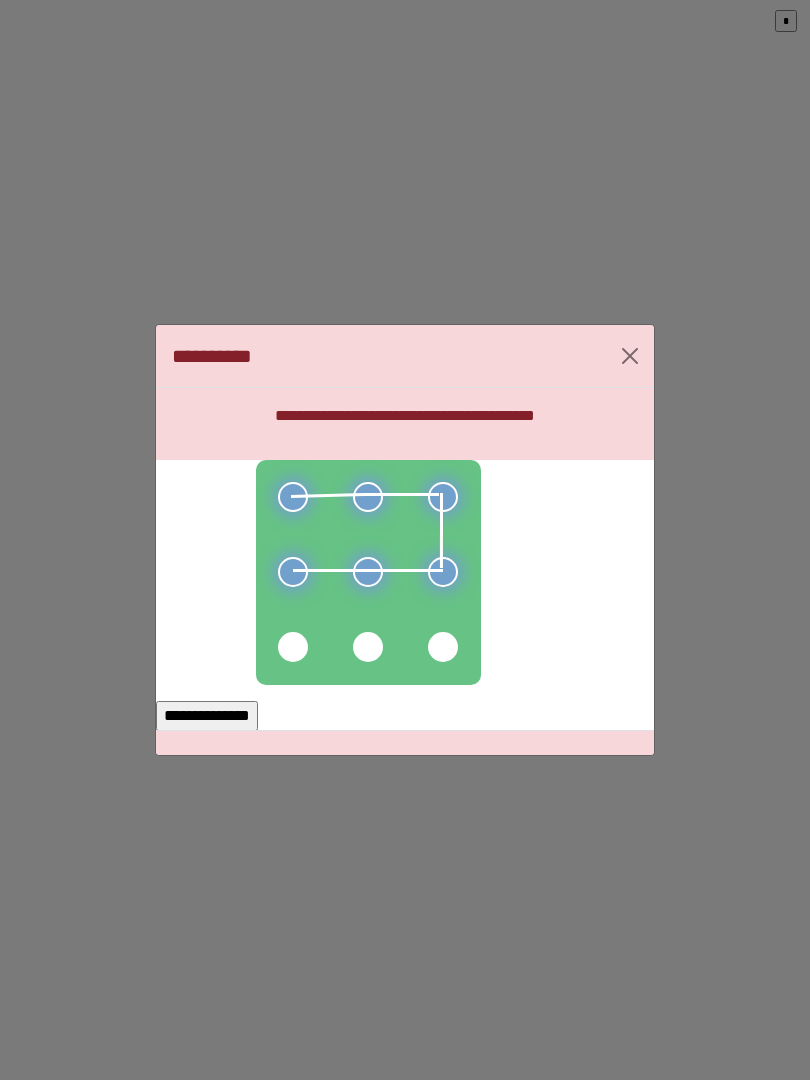 click on "**********" at bounding box center [207, 716] 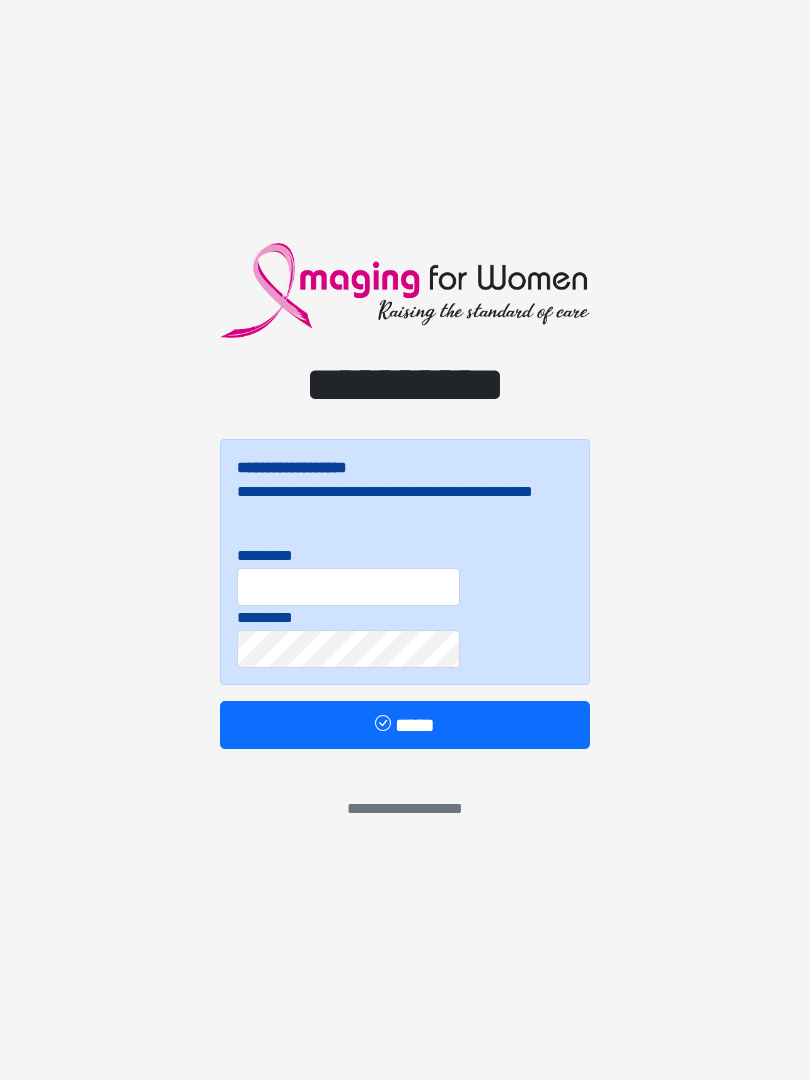scroll, scrollTop: 0, scrollLeft: 0, axis: both 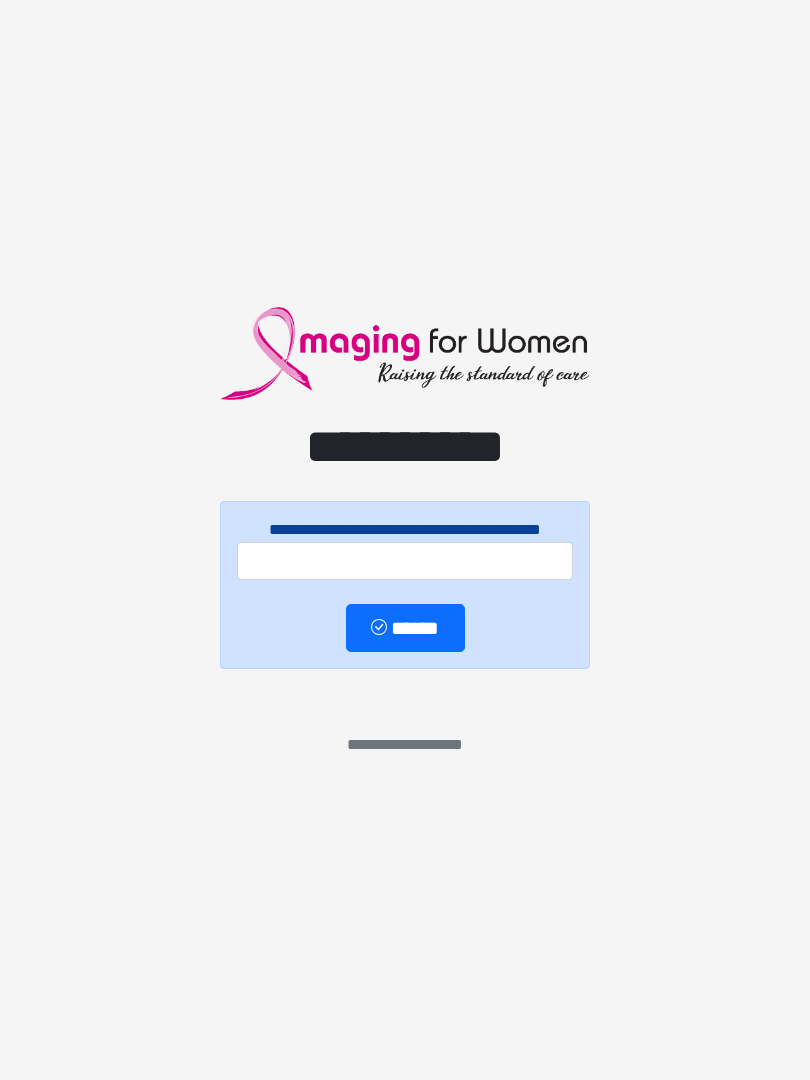 click on "**********" at bounding box center (405, 540) 